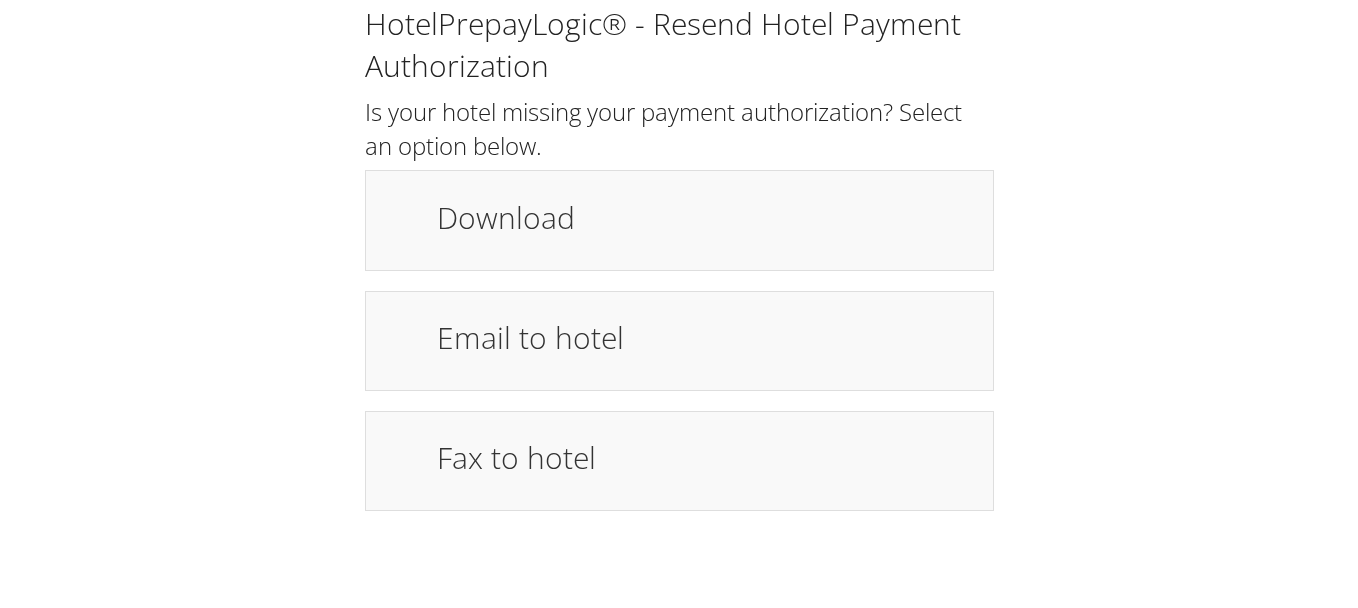 scroll, scrollTop: 0, scrollLeft: 0, axis: both 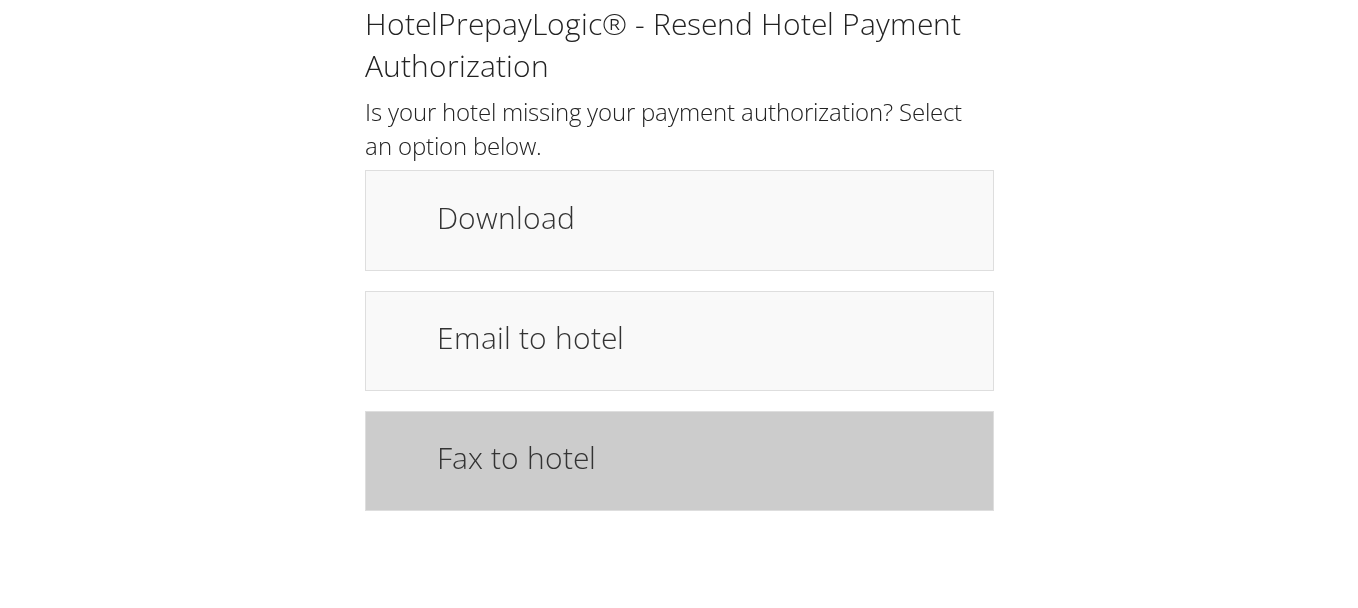 click on "Fax to hotel" at bounding box center [705, 457] 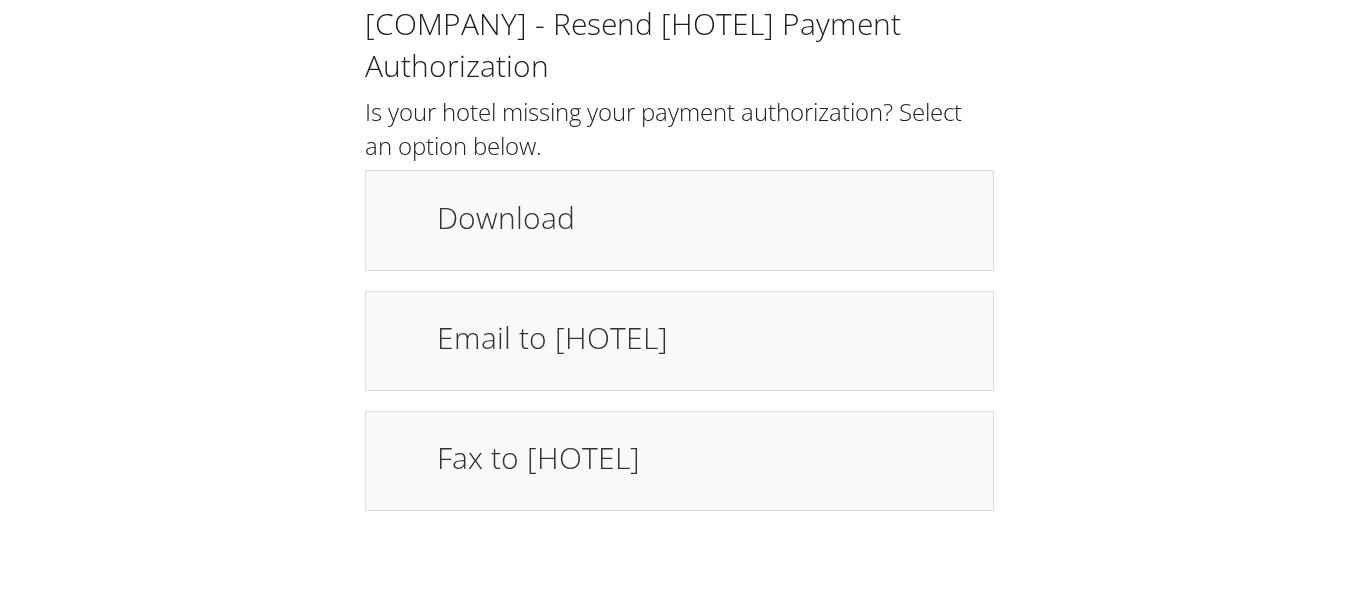scroll, scrollTop: 0, scrollLeft: 0, axis: both 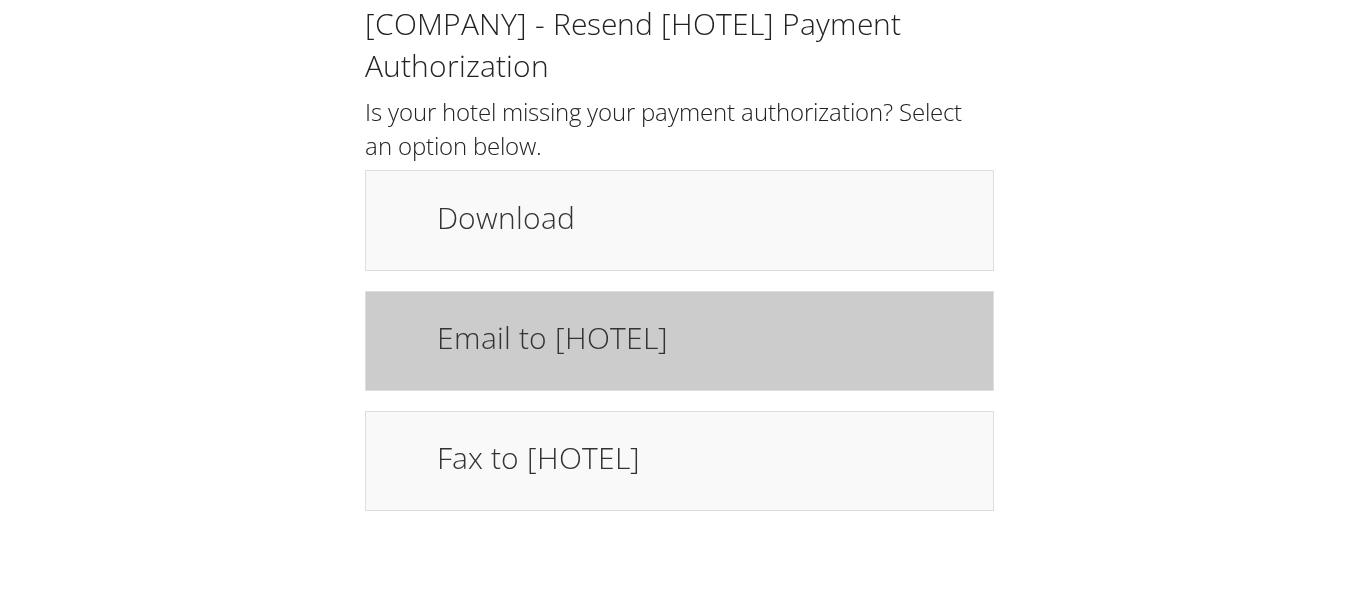 click on "Email to hotel" at bounding box center [705, 337] 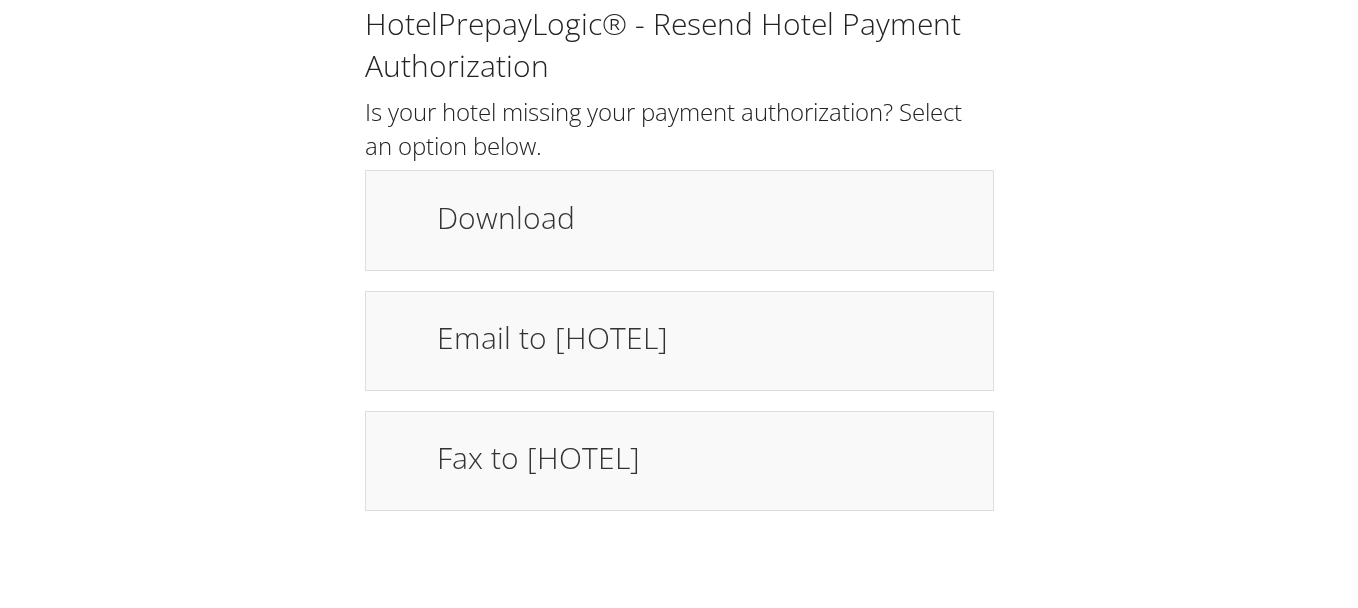 scroll, scrollTop: 0, scrollLeft: 0, axis: both 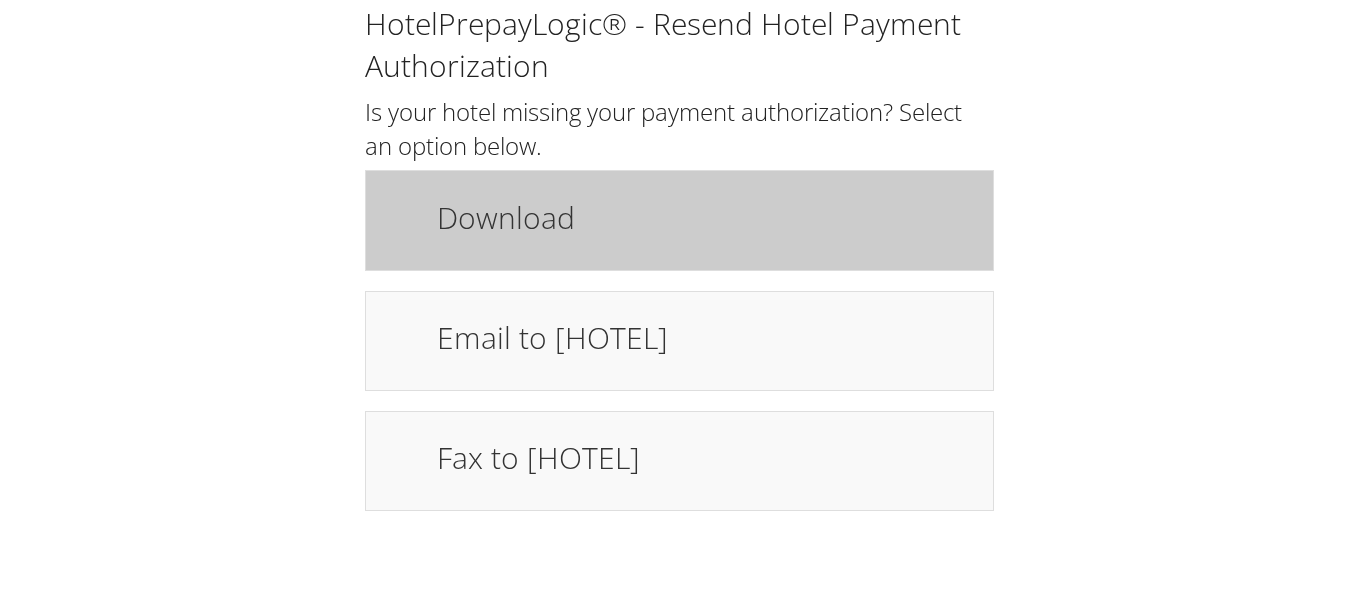 click on "Download" at bounding box center (705, 217) 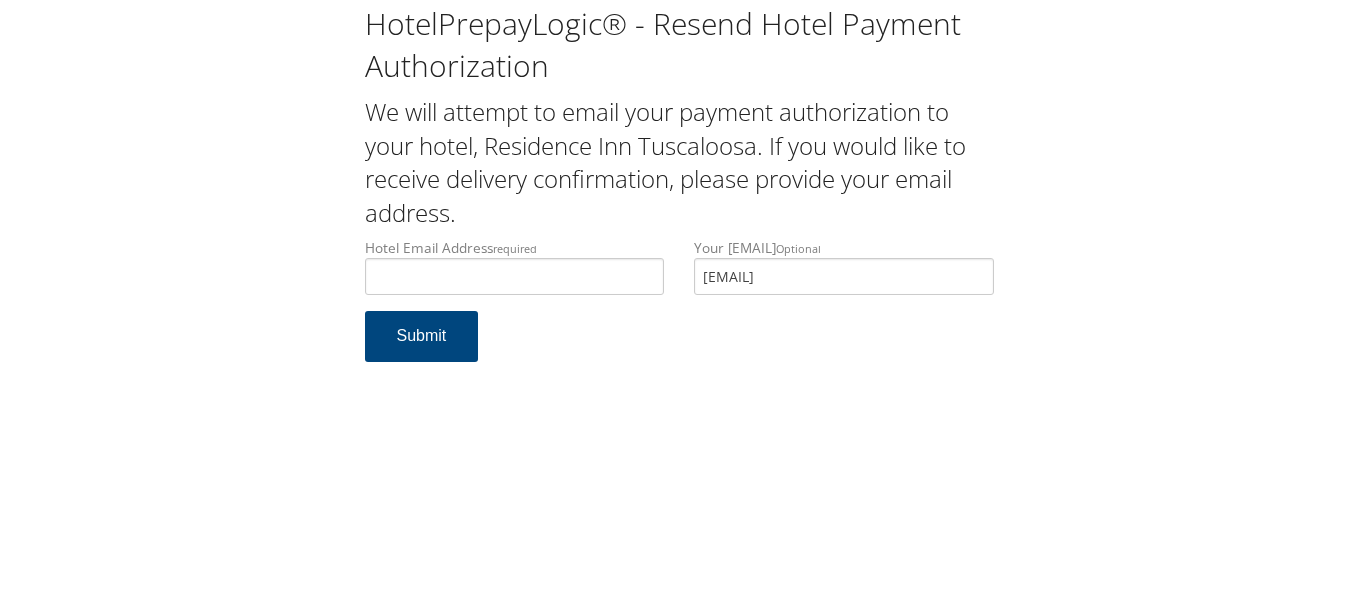 scroll, scrollTop: 0, scrollLeft: 0, axis: both 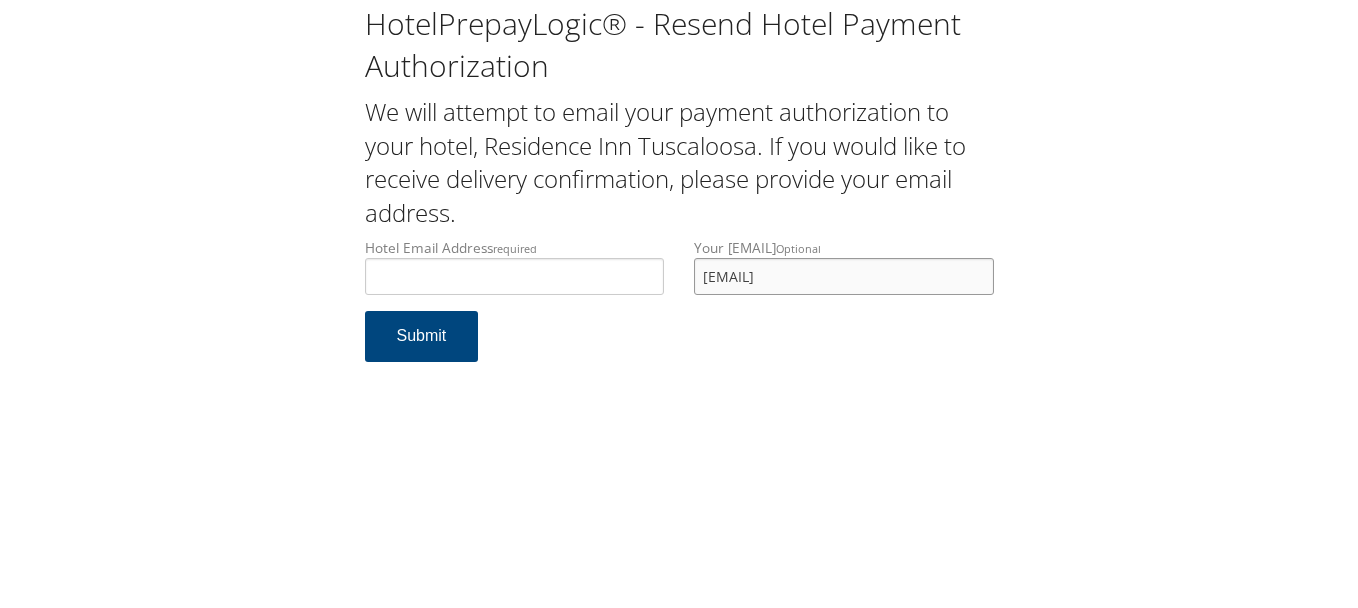 drag, startPoint x: 855, startPoint y: 277, endPoint x: 643, endPoint y: 252, distance: 213.46896 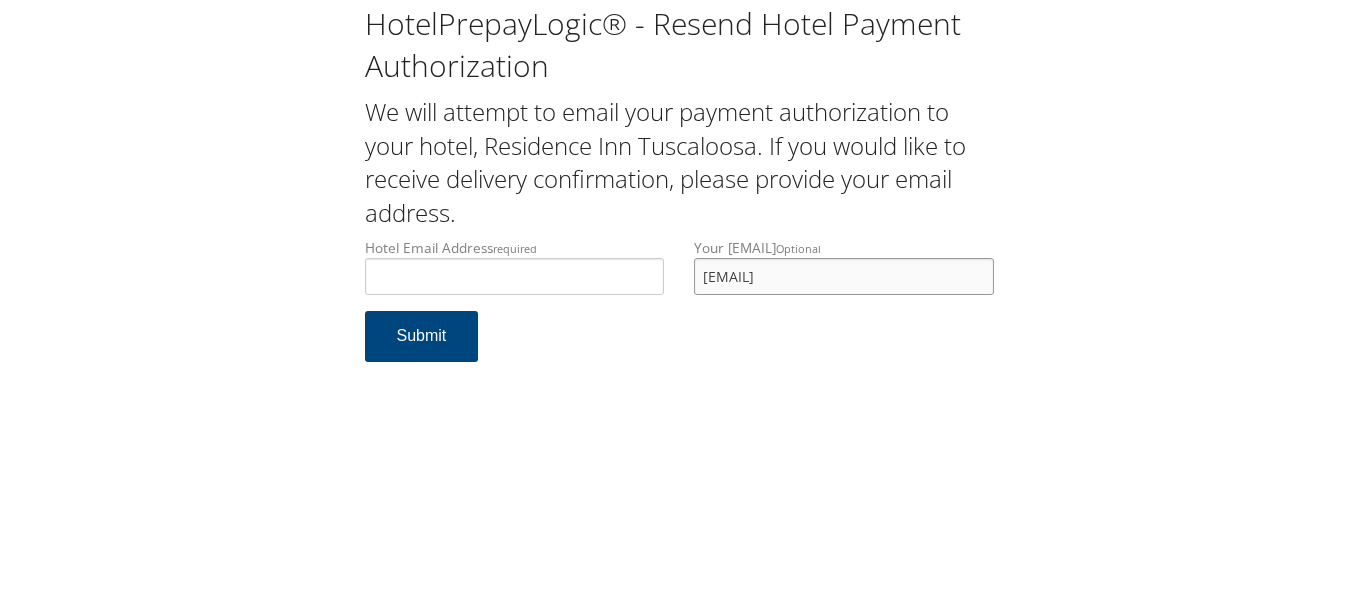click on "Hotel Email Address  required
Hotel email address is required
Your Email Address  optional
drdefobi@gmail.com" at bounding box center [679, 274] 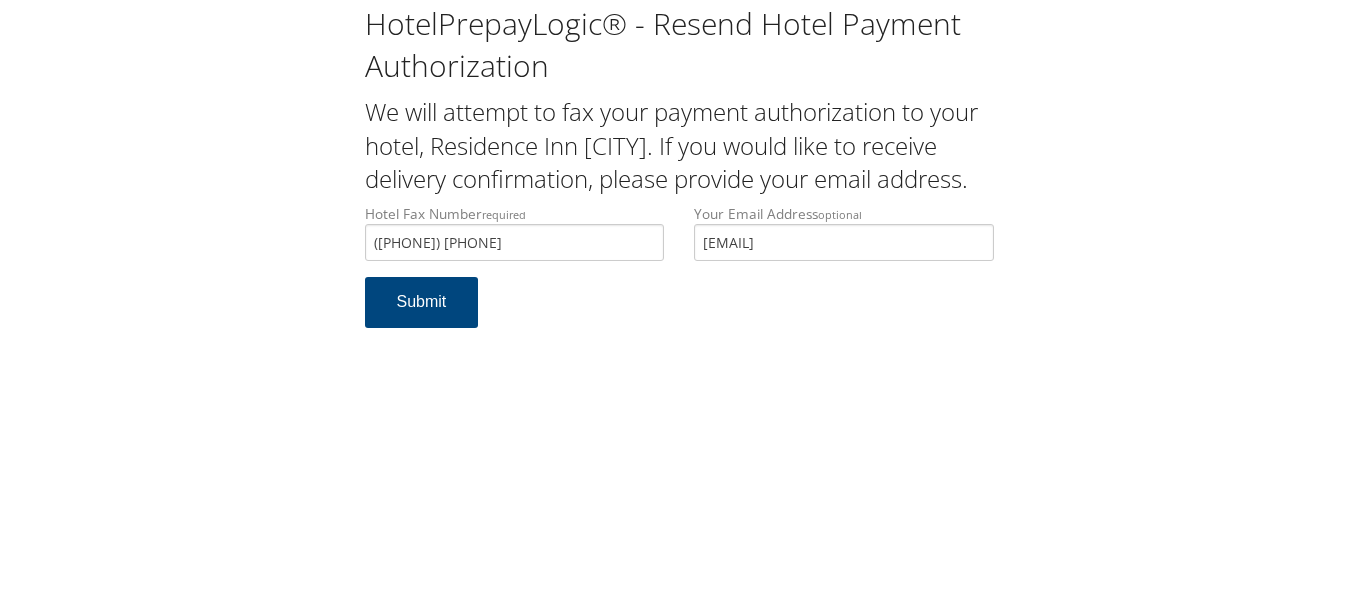 scroll, scrollTop: 0, scrollLeft: 0, axis: both 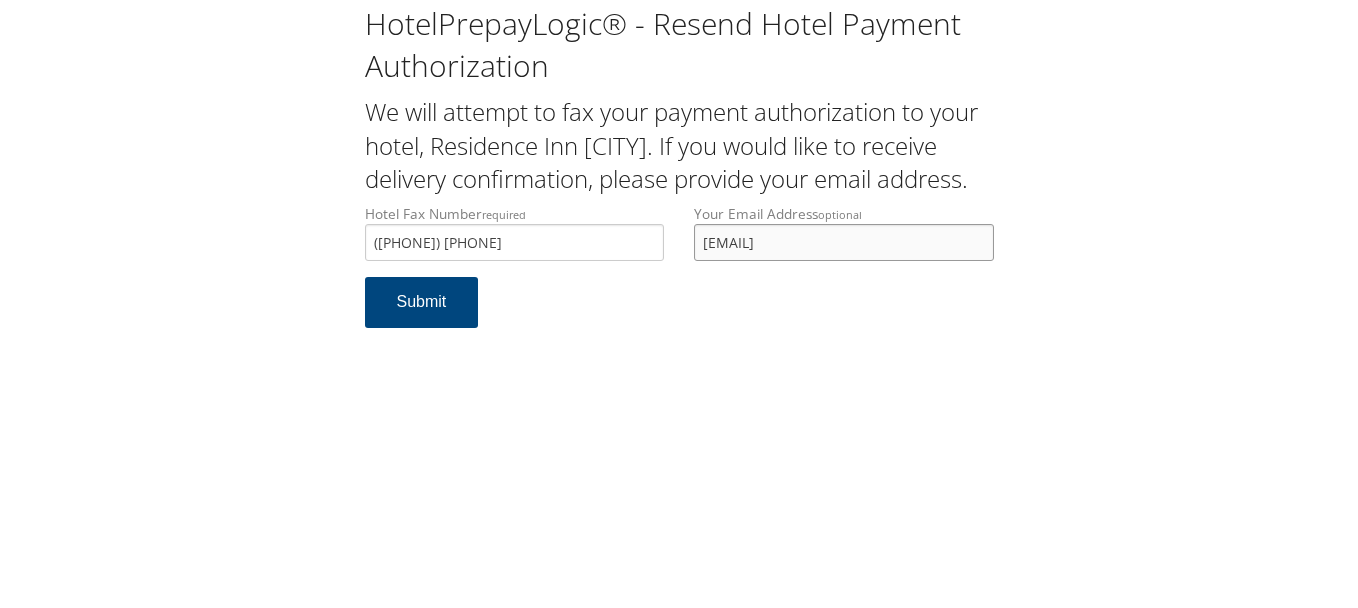 drag, startPoint x: 871, startPoint y: 273, endPoint x: 722, endPoint y: 281, distance: 149.21461 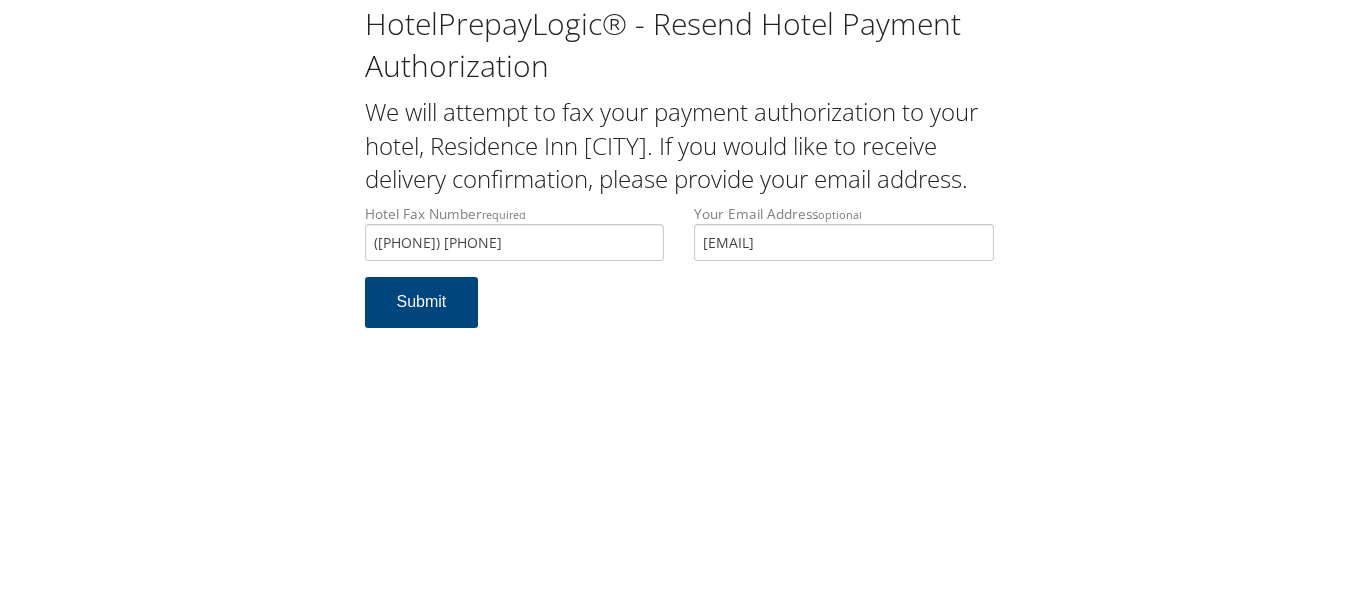 click on "Your Email Address  optional
drdefobi@gmail.com" at bounding box center [844, 240] 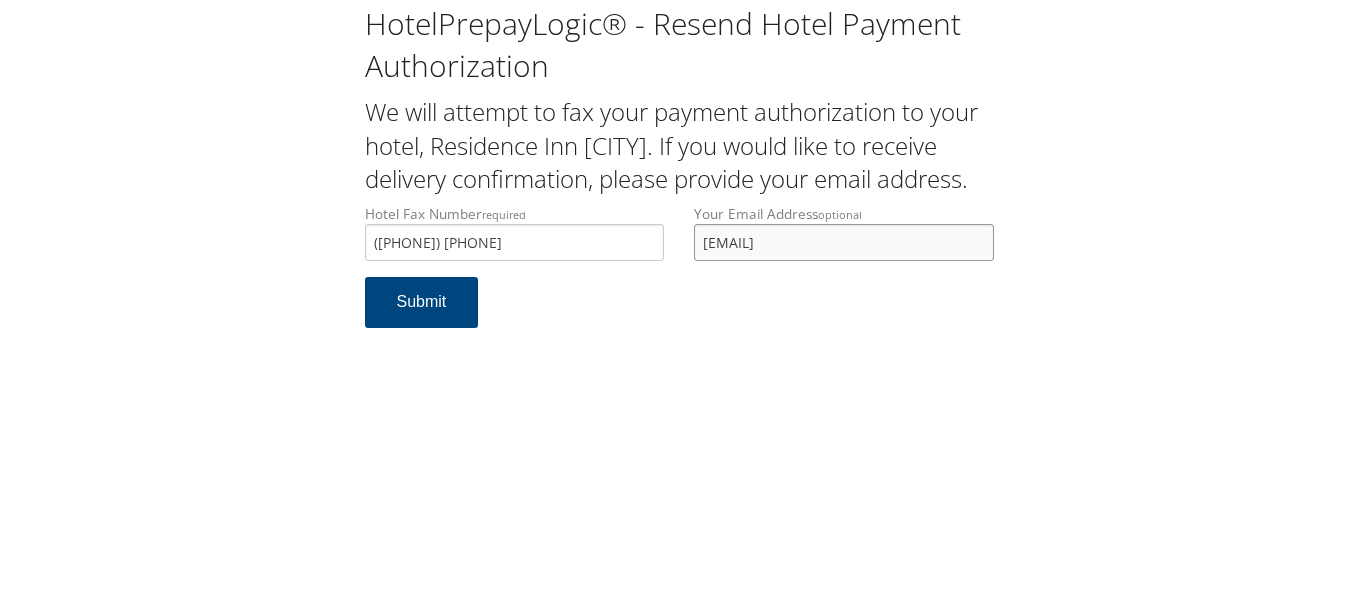 click on "drdefobi@gmail.com" at bounding box center (844, 242) 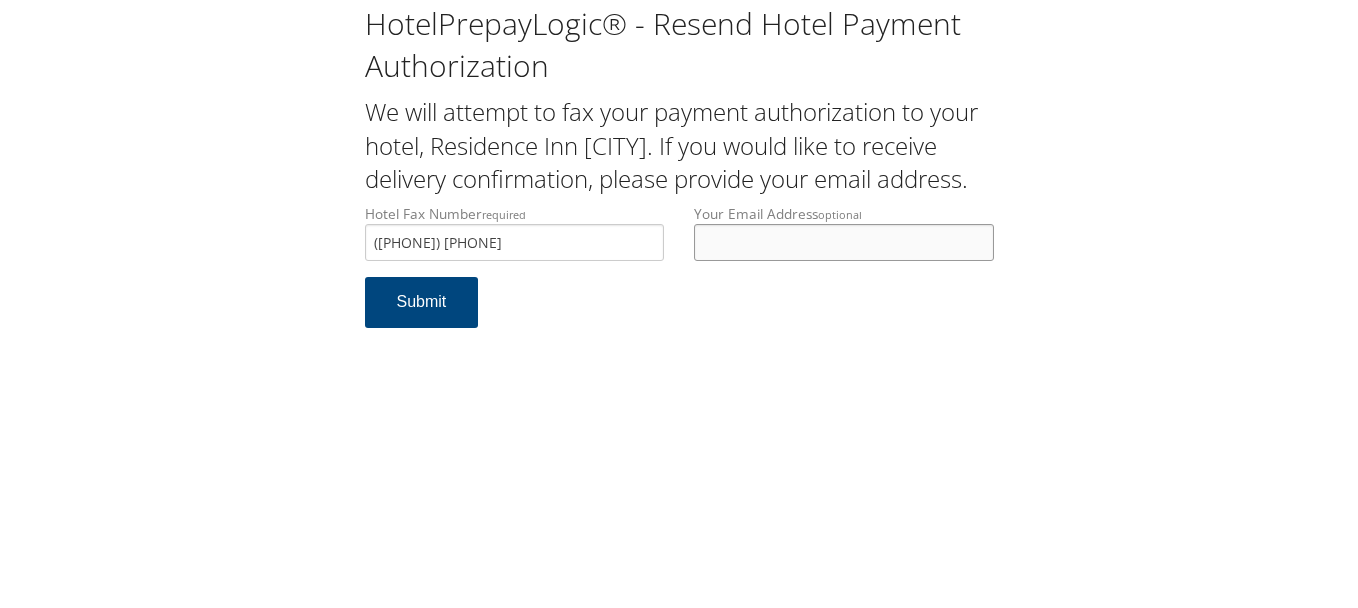 type 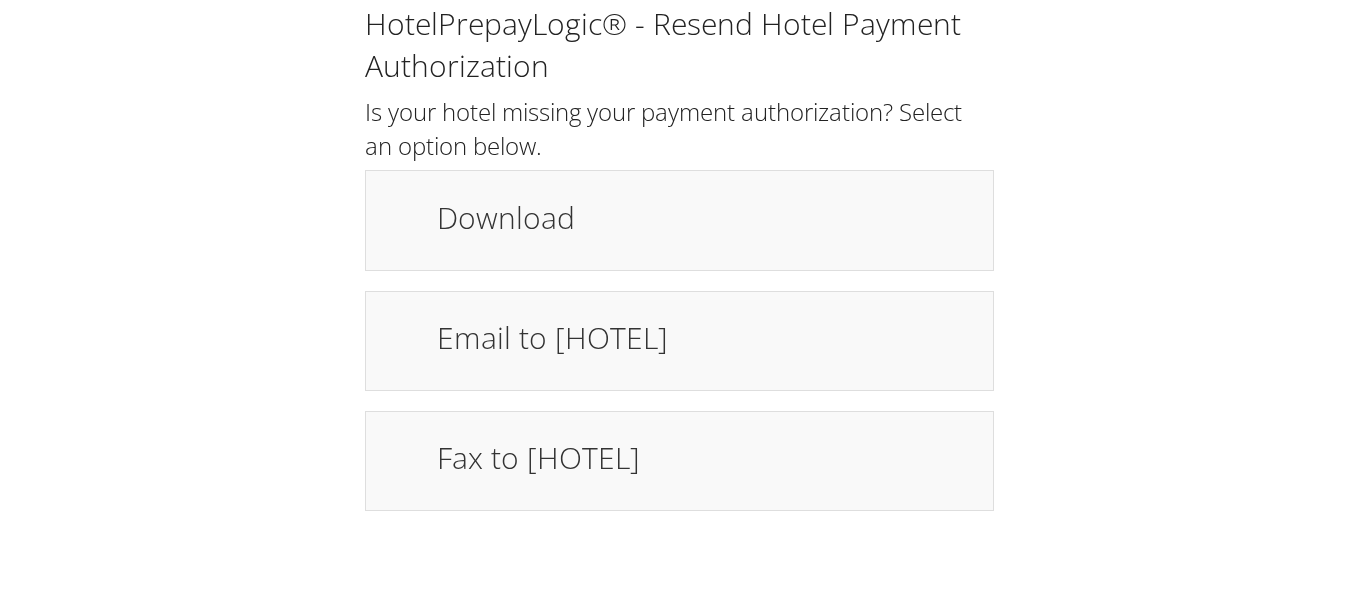 scroll, scrollTop: 0, scrollLeft: 0, axis: both 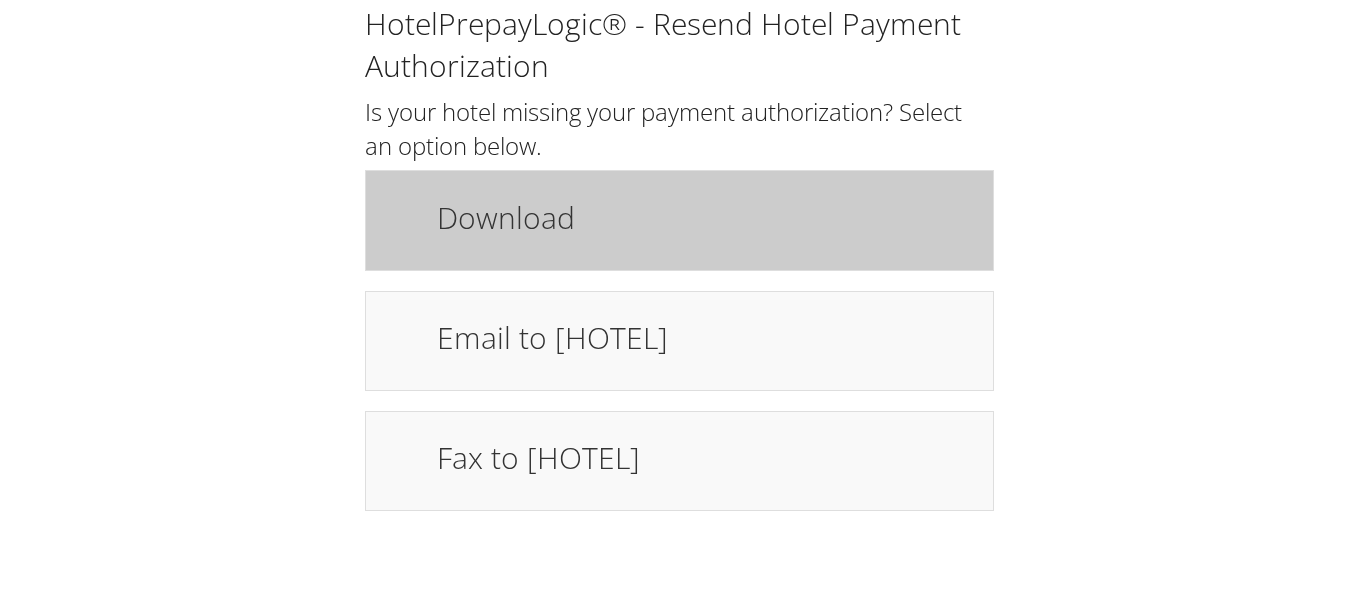 click on "Download" at bounding box center [705, 217] 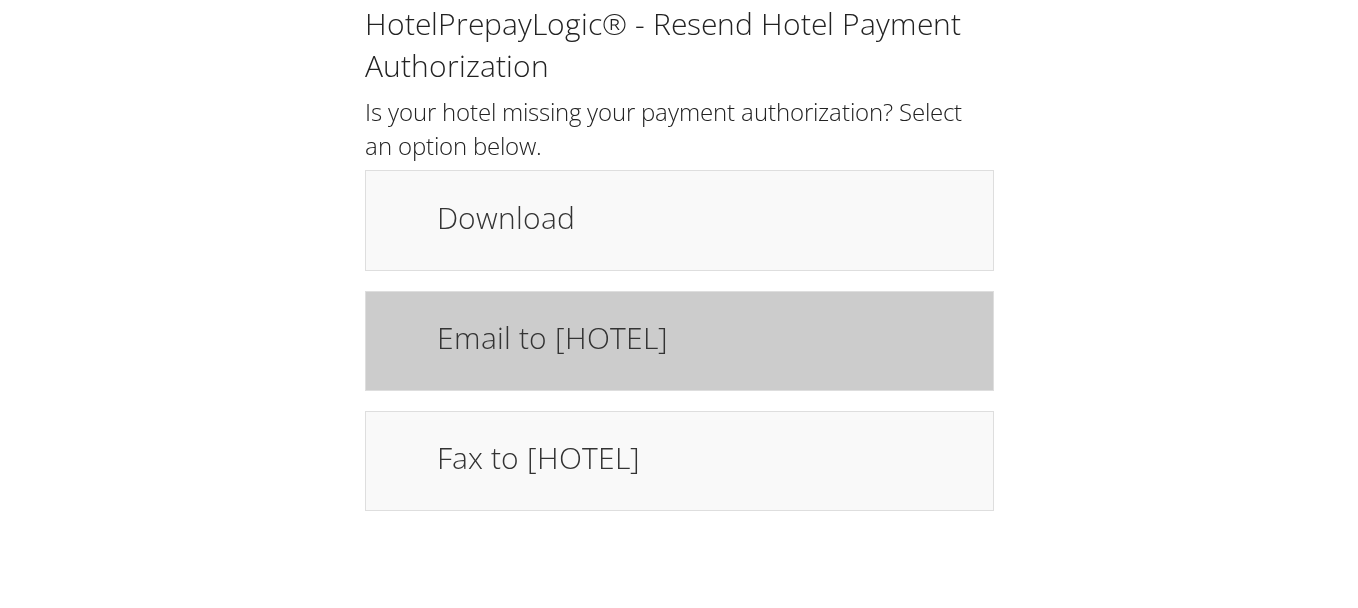 click on "Email to hotel" at bounding box center [705, 337] 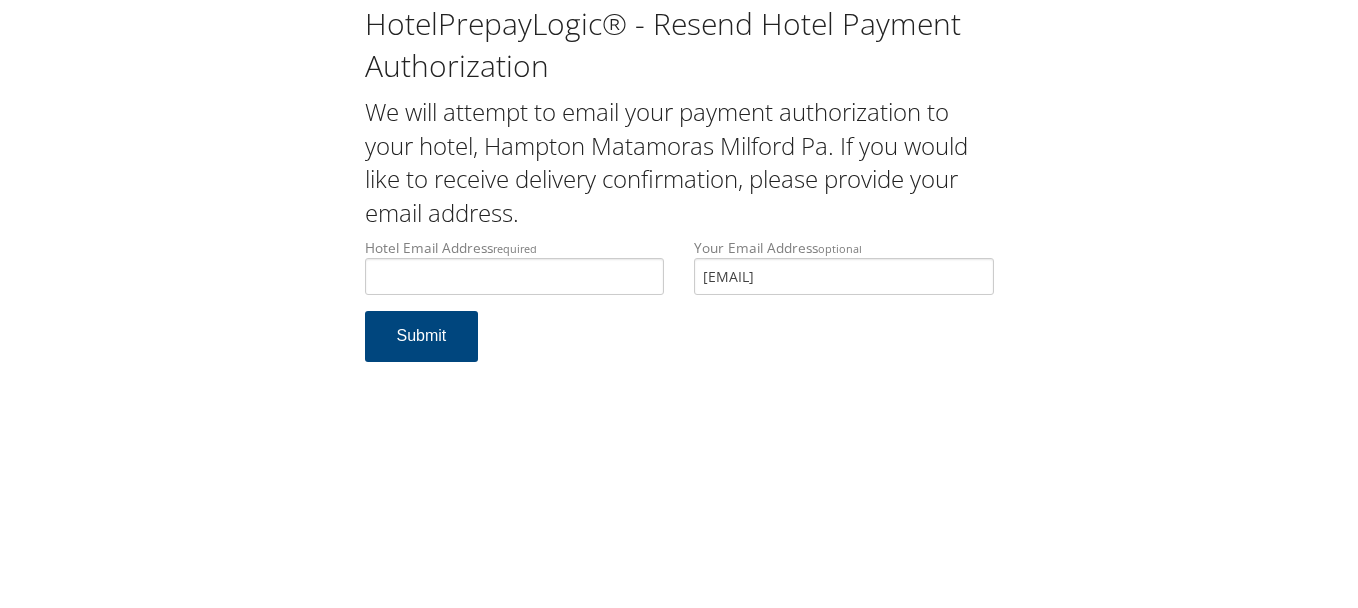 scroll, scrollTop: 0, scrollLeft: 0, axis: both 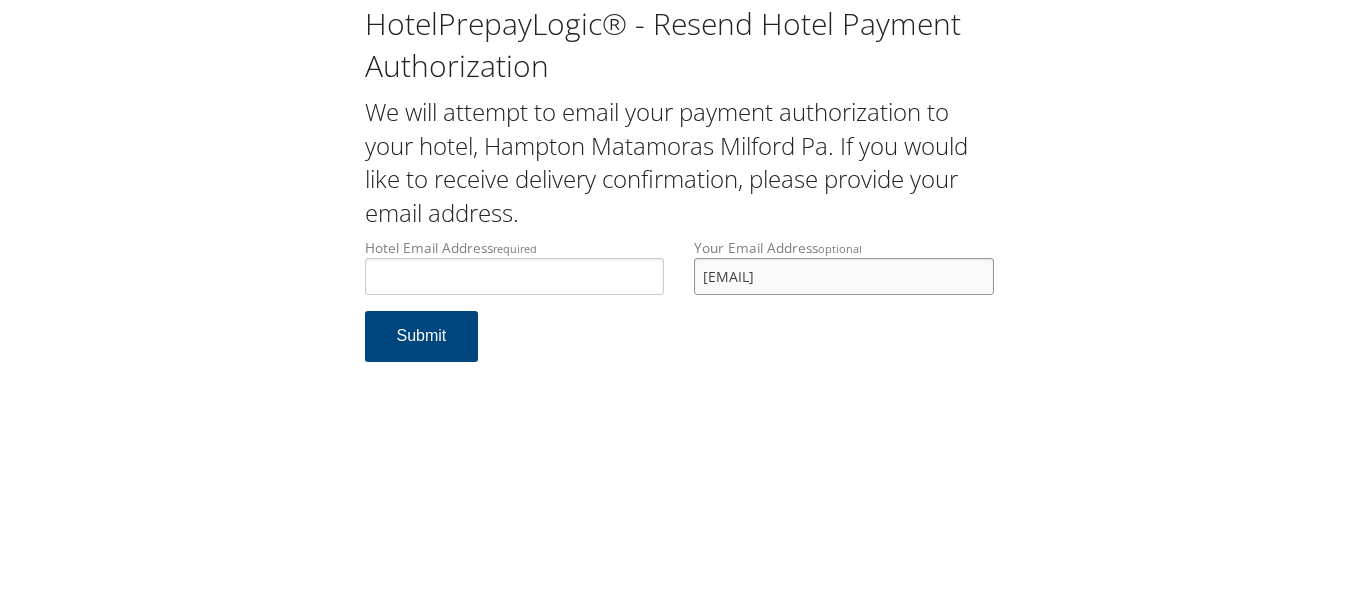 drag, startPoint x: 940, startPoint y: 275, endPoint x: 674, endPoint y: 277, distance: 266.0075 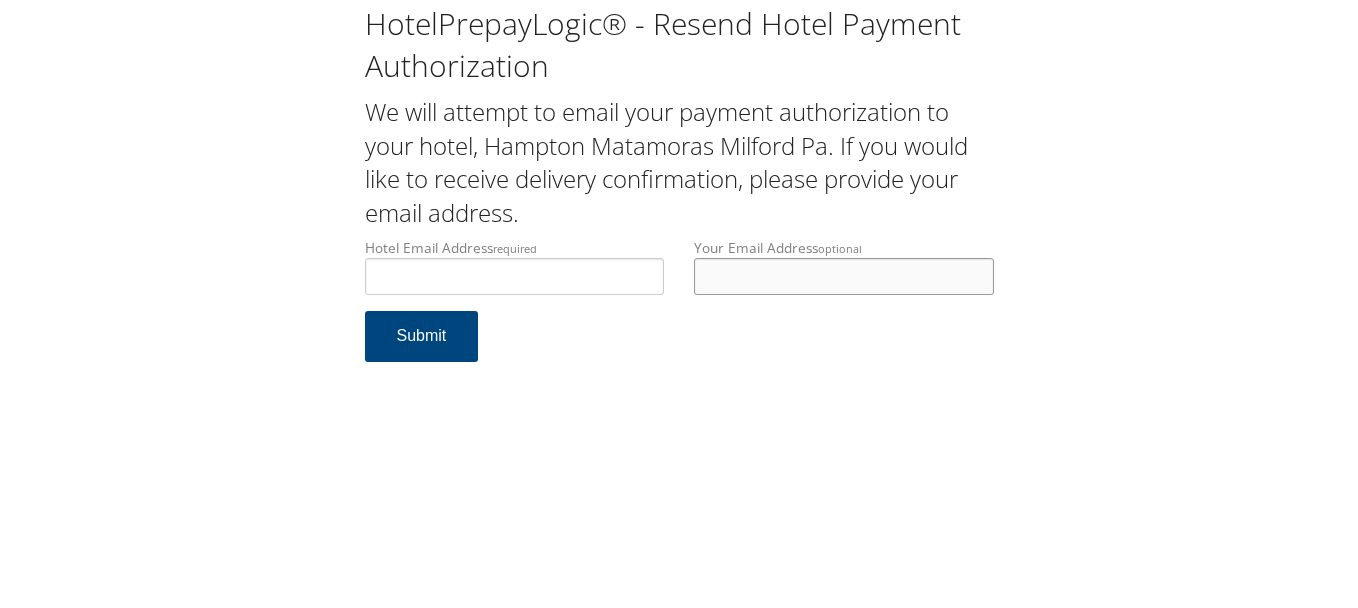type 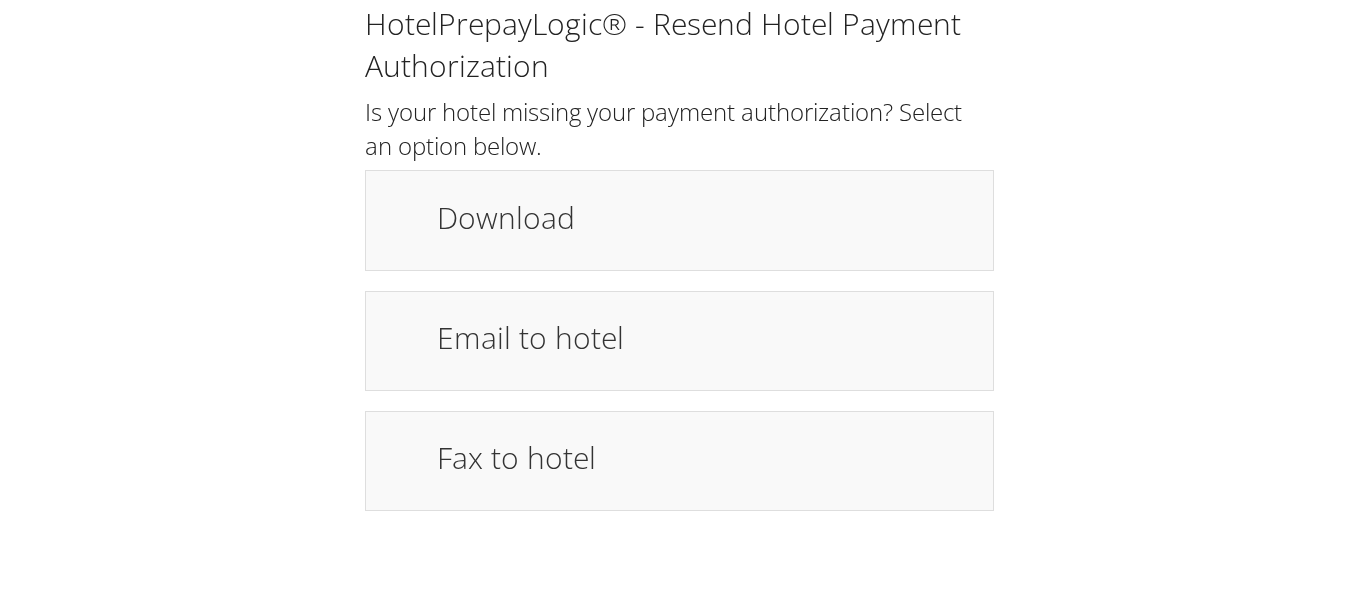 scroll, scrollTop: 0, scrollLeft: 0, axis: both 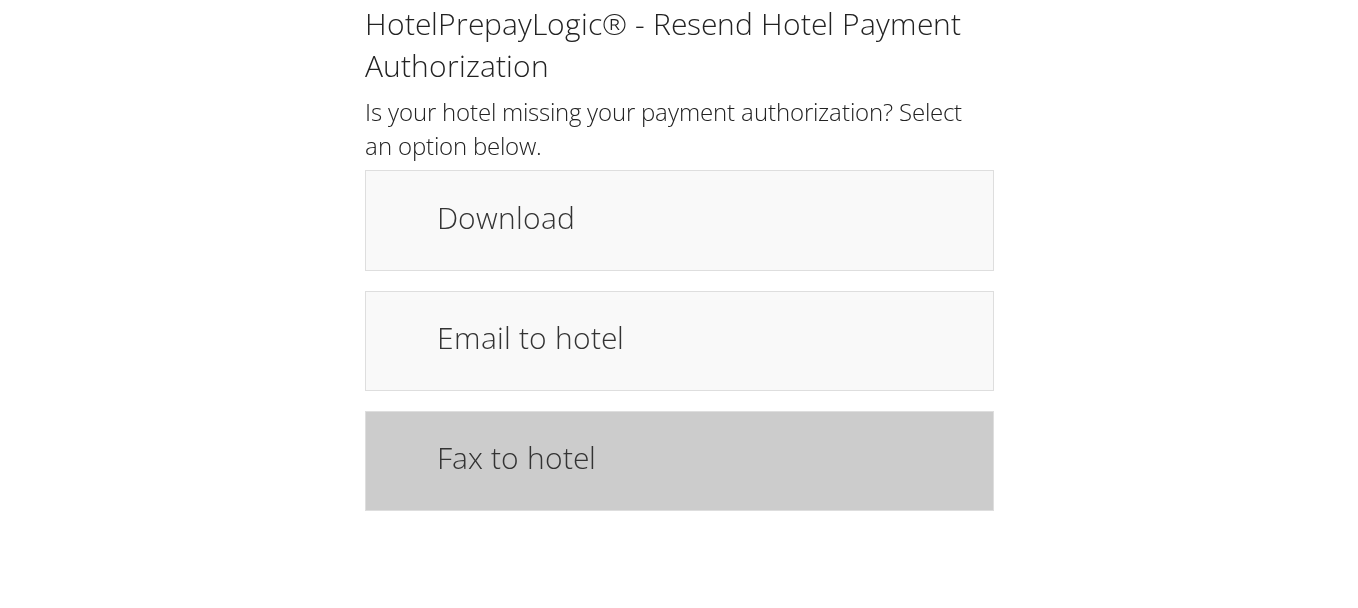 click on "Fax to hotel" at bounding box center [705, 457] 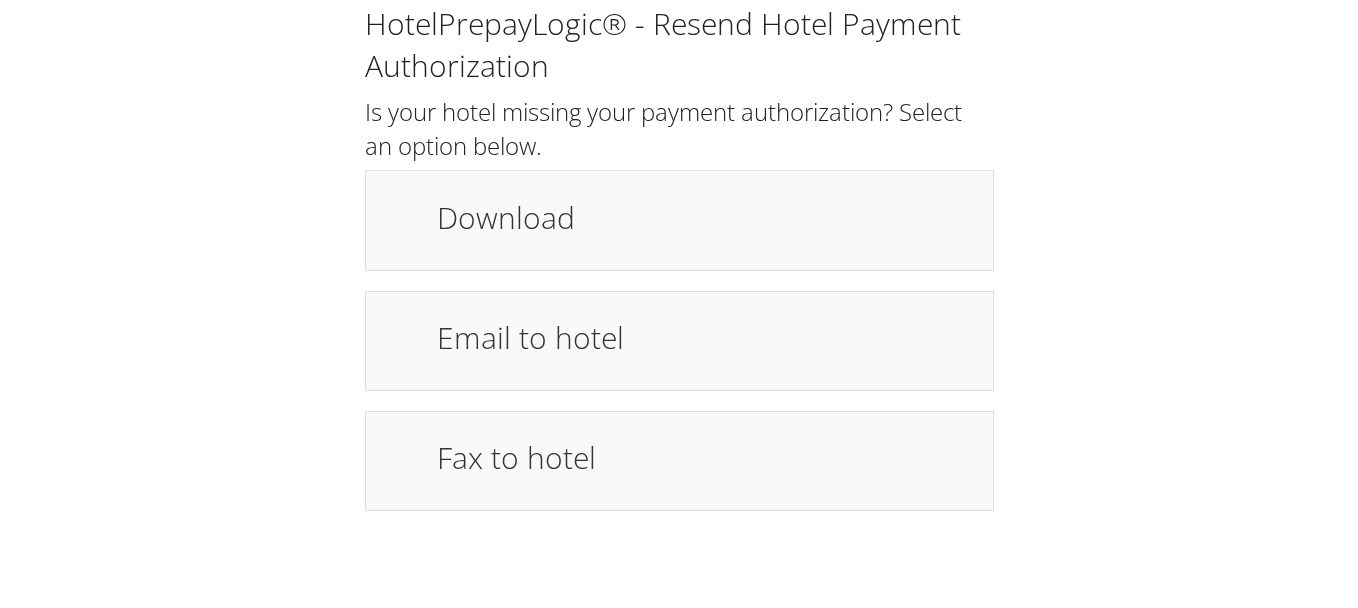 scroll, scrollTop: 0, scrollLeft: 0, axis: both 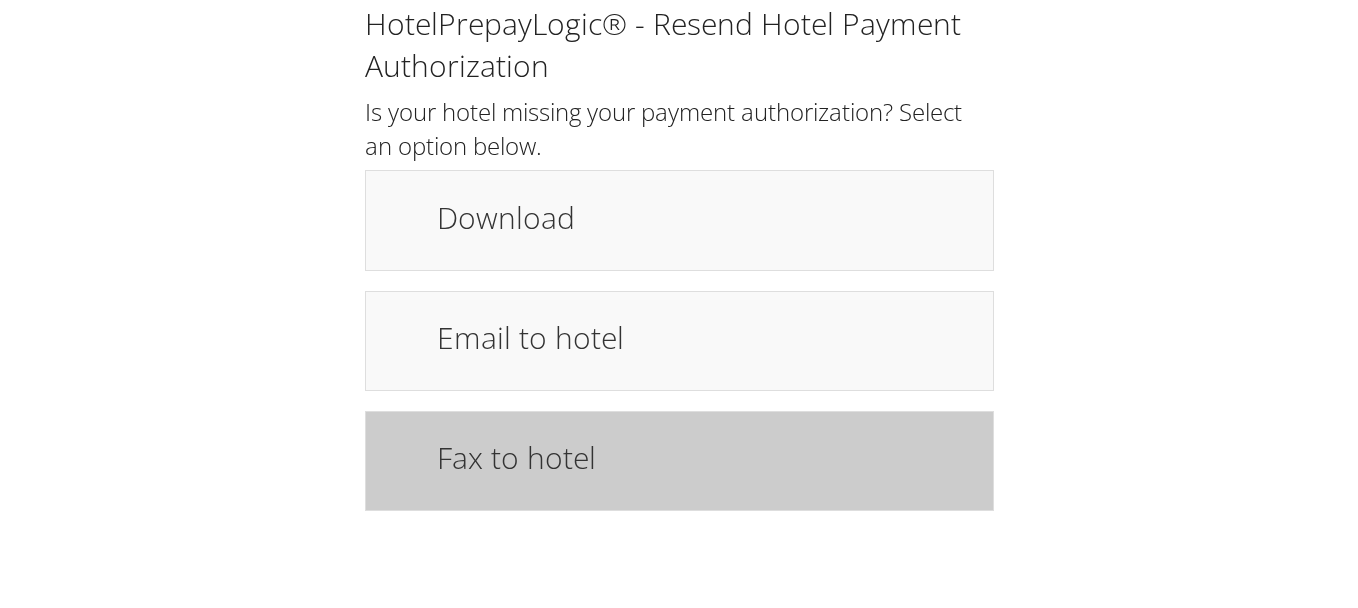 click on "Fax to hotel" at bounding box center (705, 457) 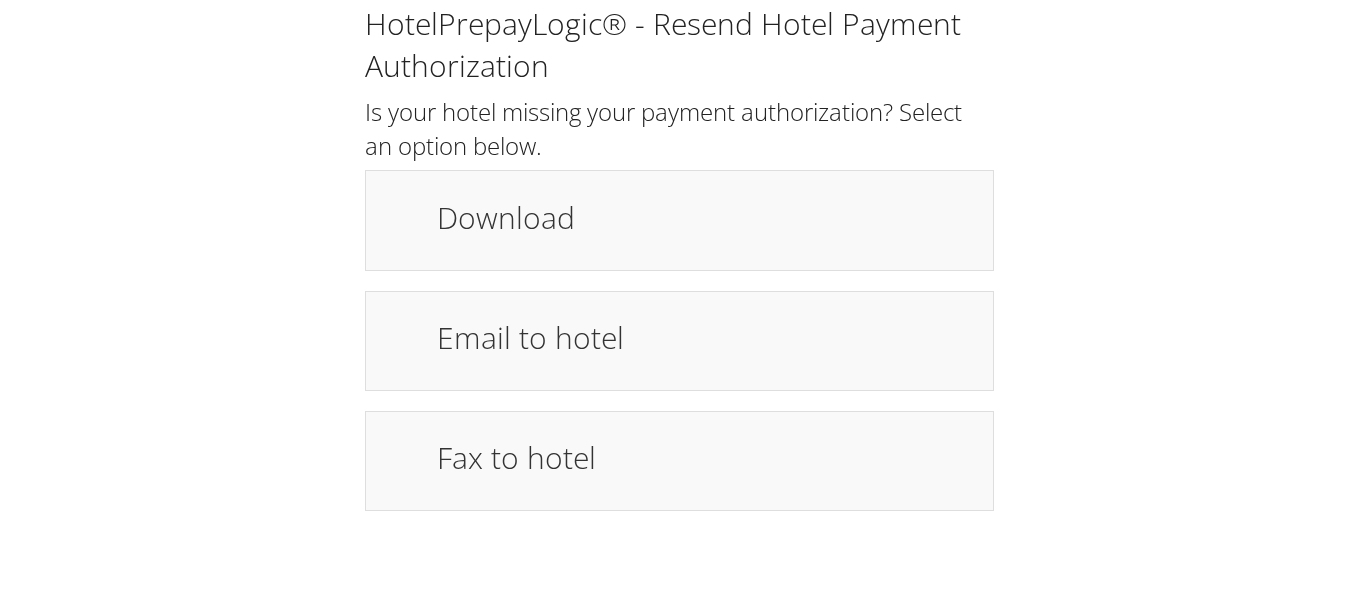 scroll, scrollTop: 0, scrollLeft: 0, axis: both 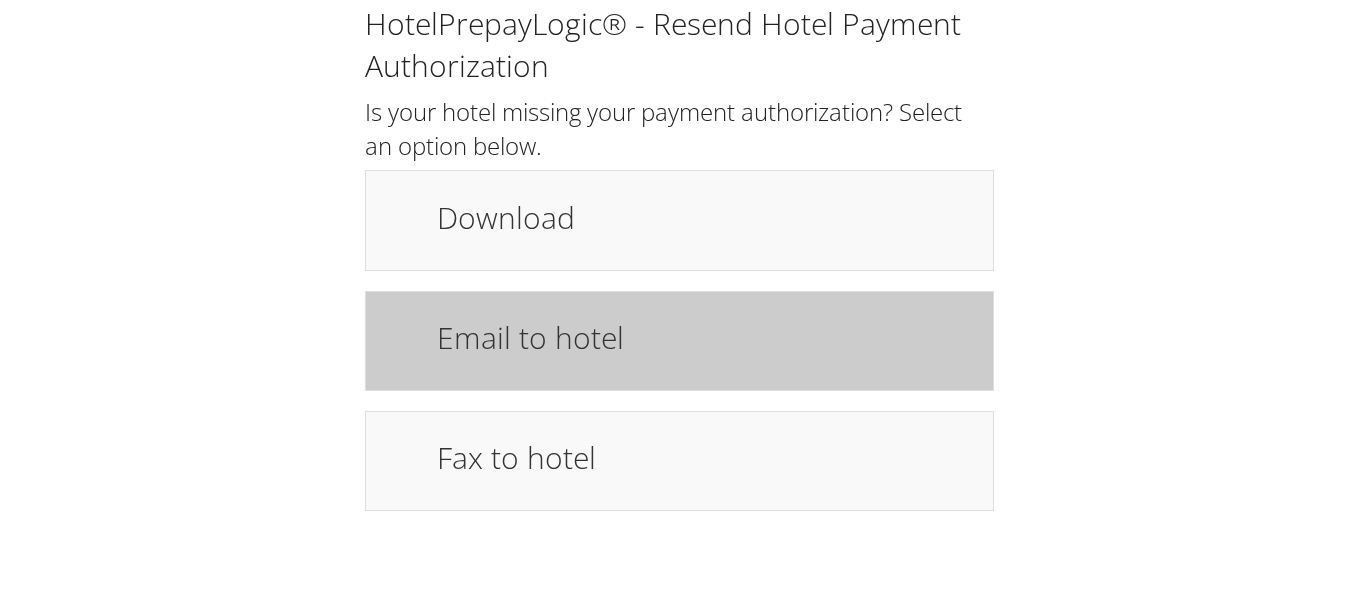 click on "Email to hotel" at bounding box center (705, 337) 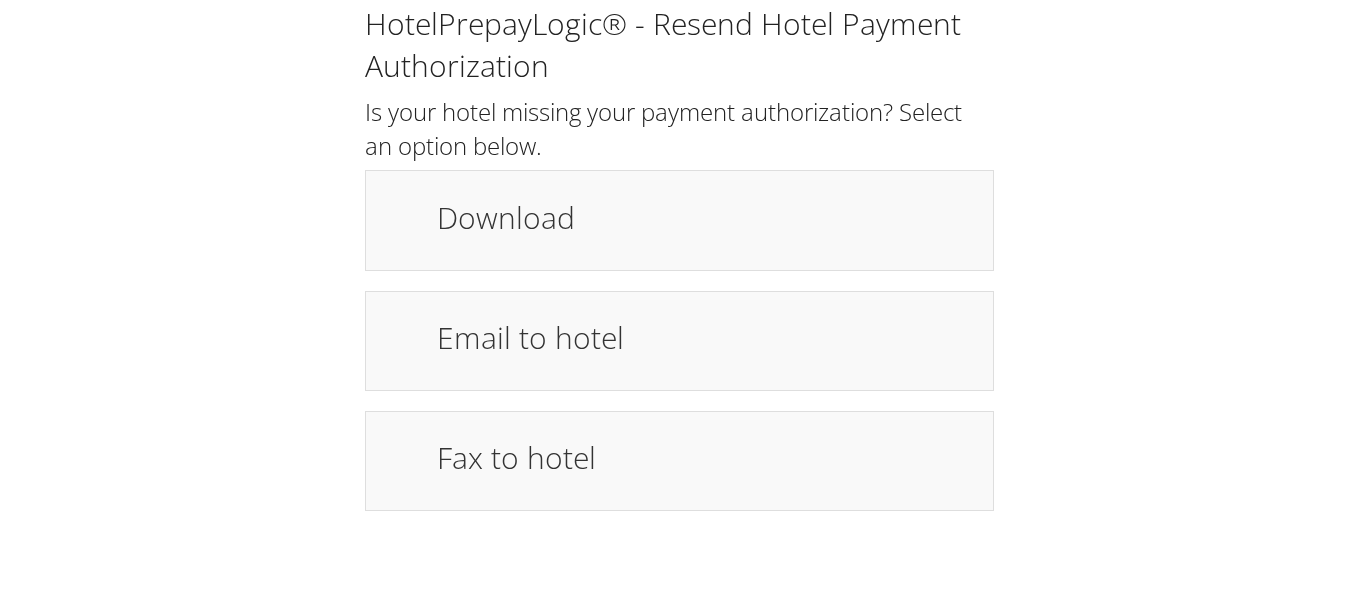 scroll, scrollTop: 0, scrollLeft: 0, axis: both 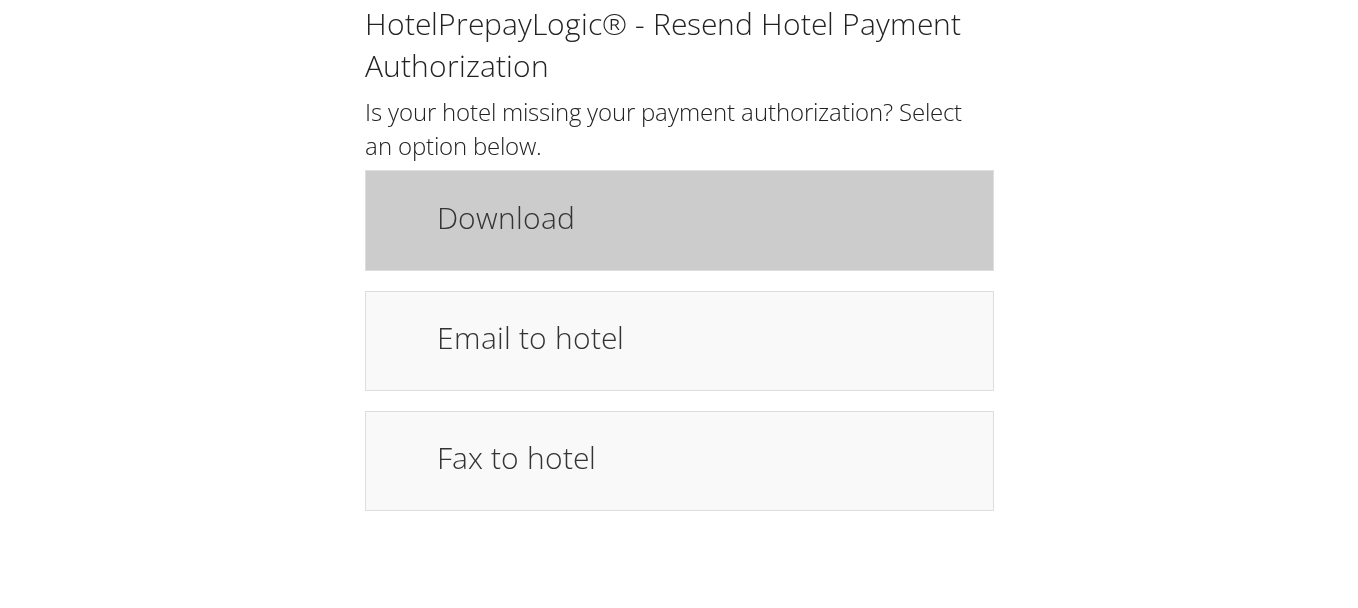 click on "Download" at bounding box center [705, 220] 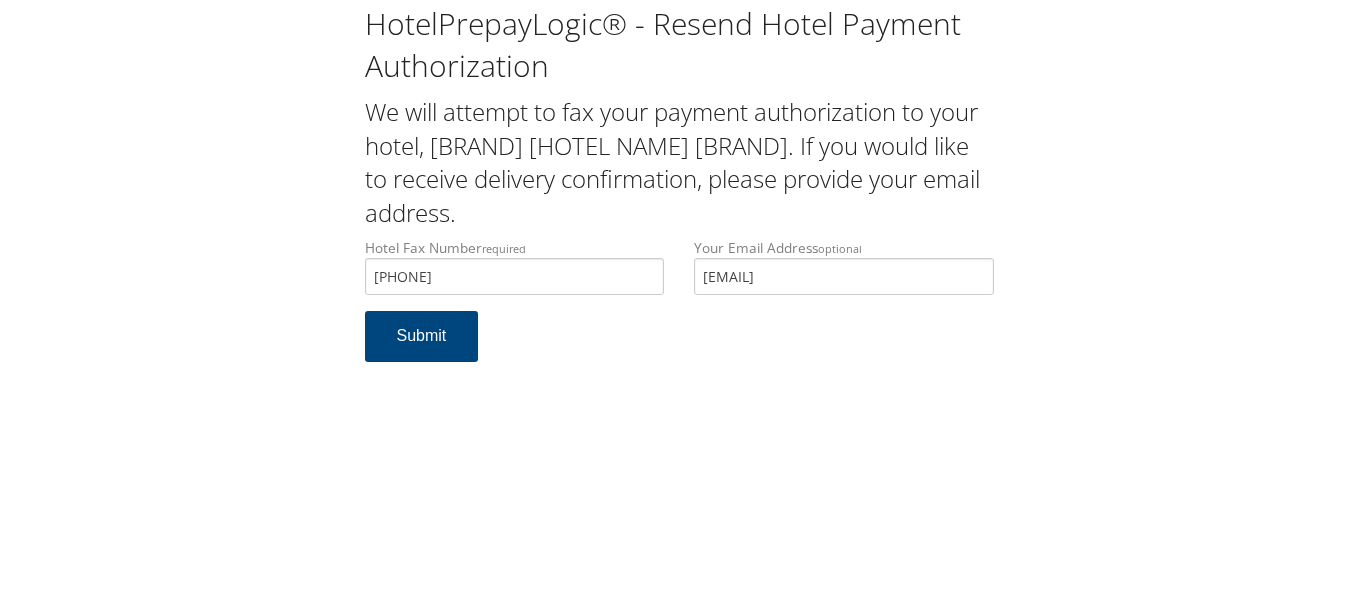 scroll, scrollTop: 0, scrollLeft: 0, axis: both 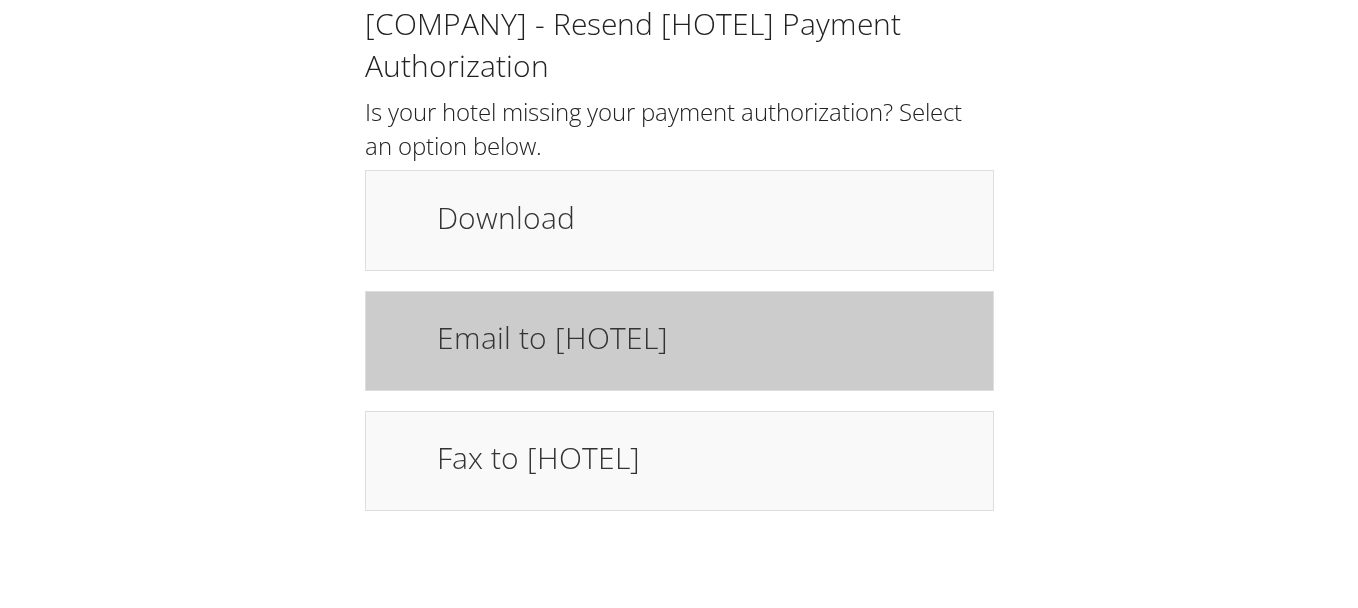 click on "Email to [HOTEL]" at bounding box center (705, 337) 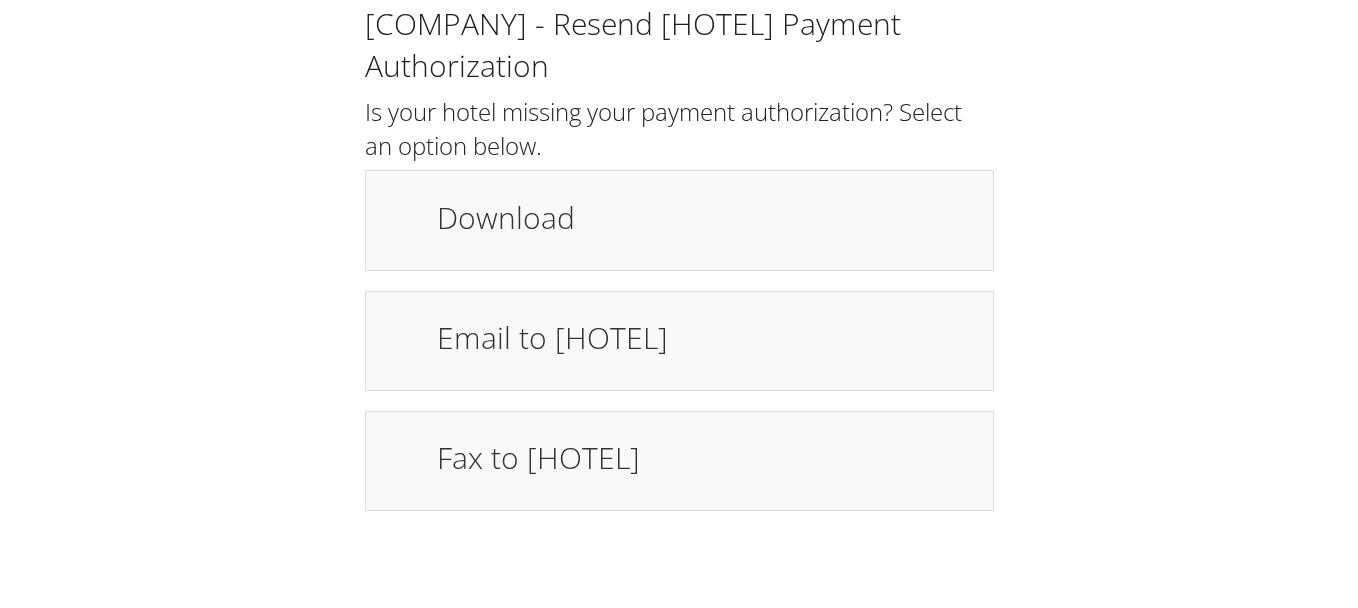 scroll, scrollTop: 0, scrollLeft: 0, axis: both 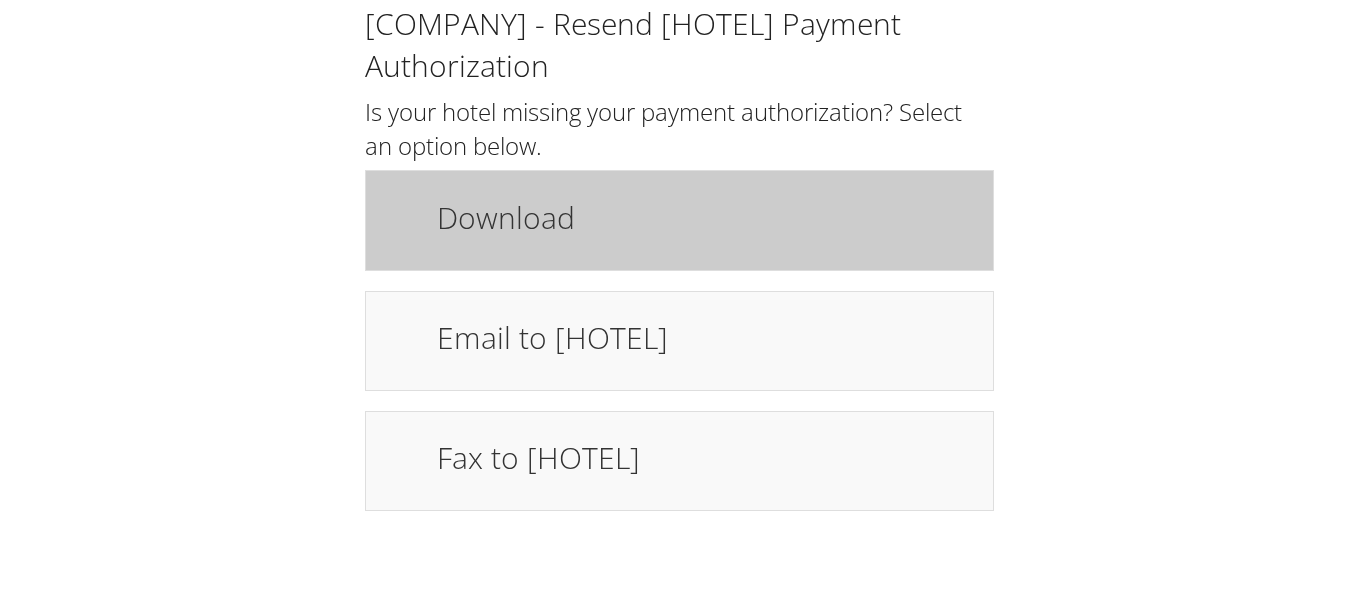 click on "Download" at bounding box center [705, 217] 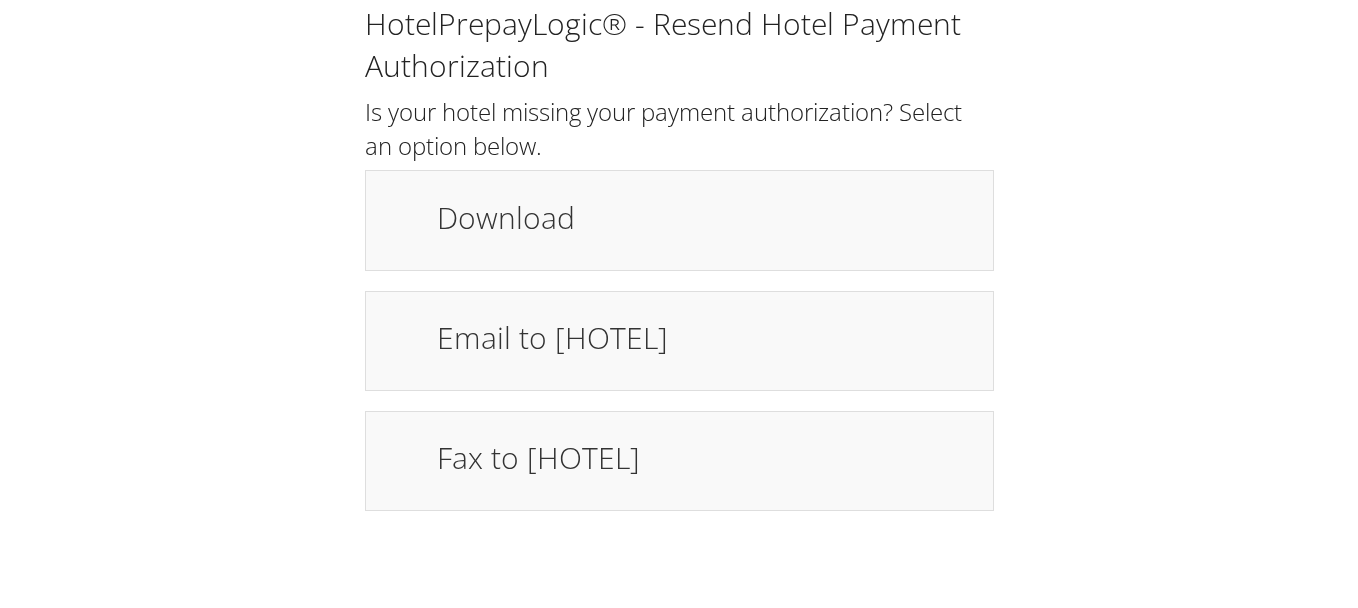scroll, scrollTop: 0, scrollLeft: 0, axis: both 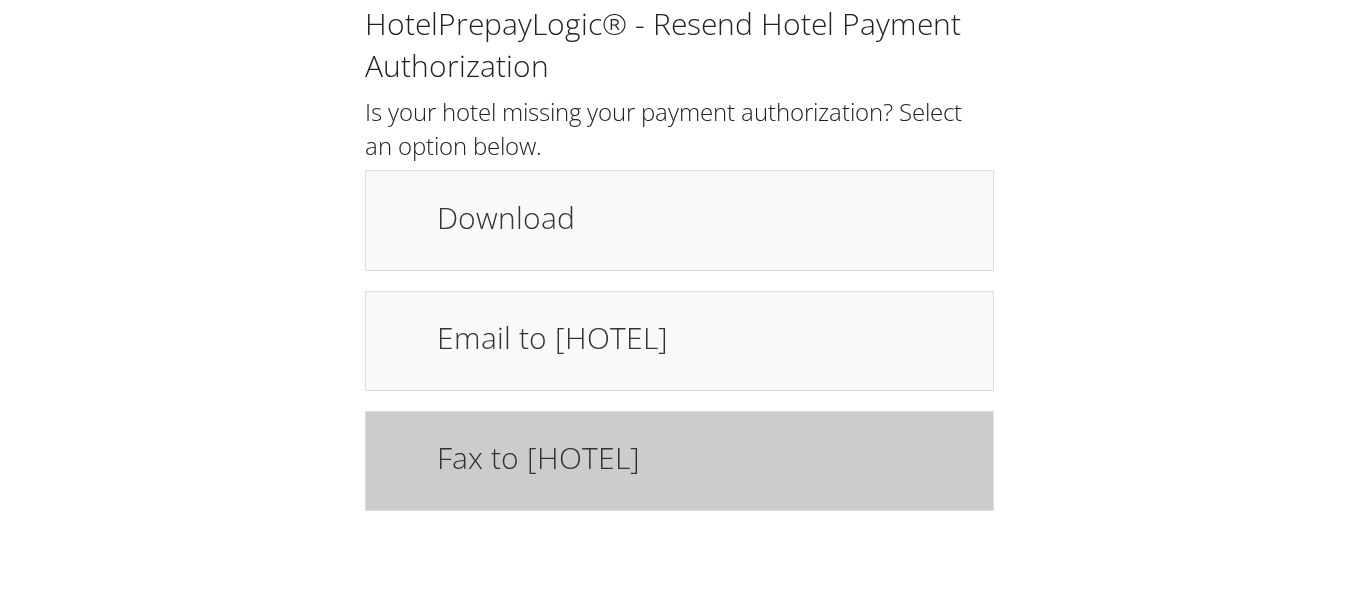 click on "Fax to hotel" at bounding box center (705, 457) 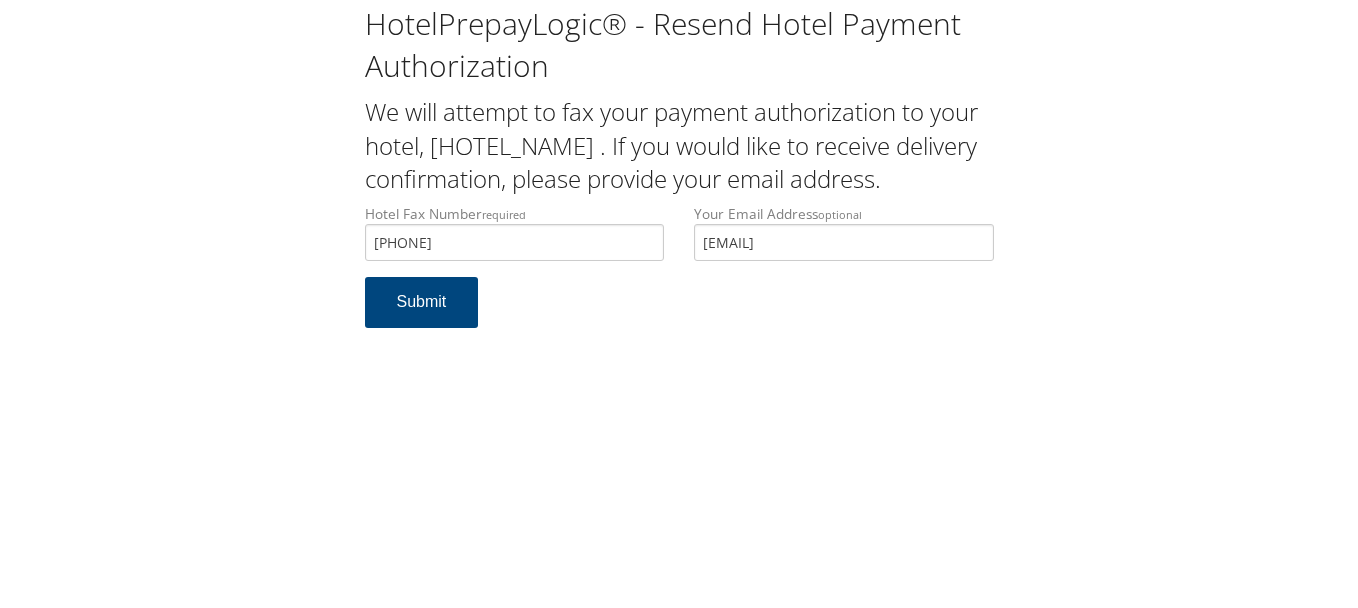 scroll, scrollTop: 0, scrollLeft: 0, axis: both 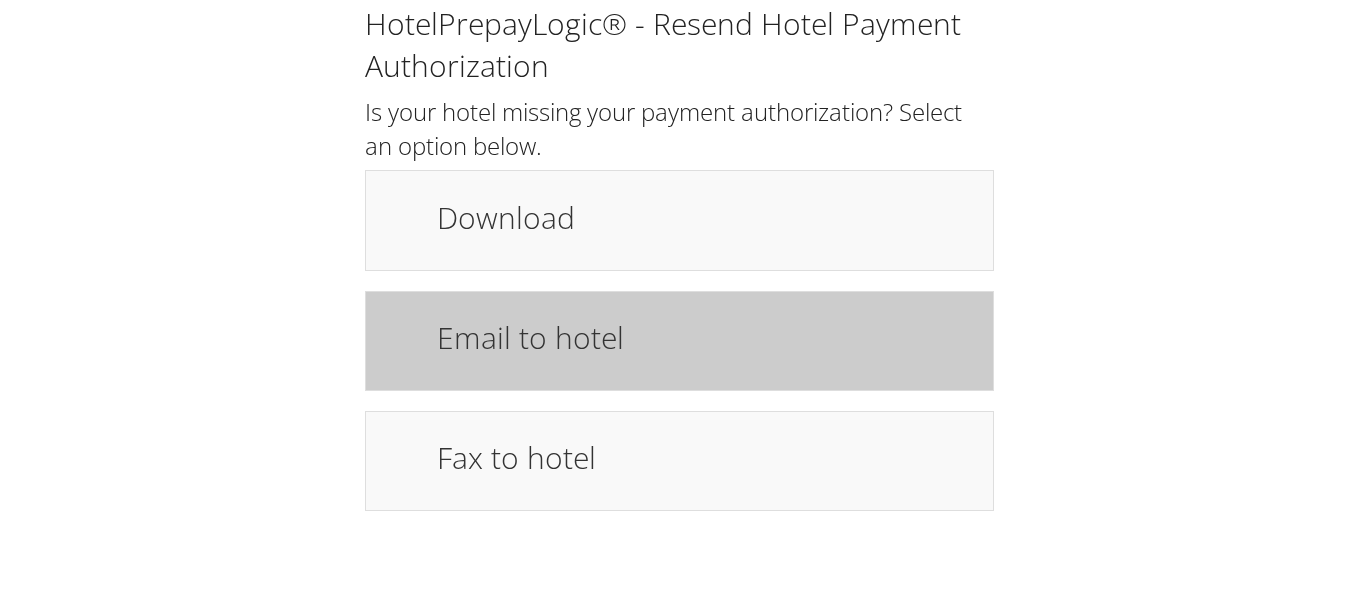 click on "Email to hotel" at bounding box center [705, 337] 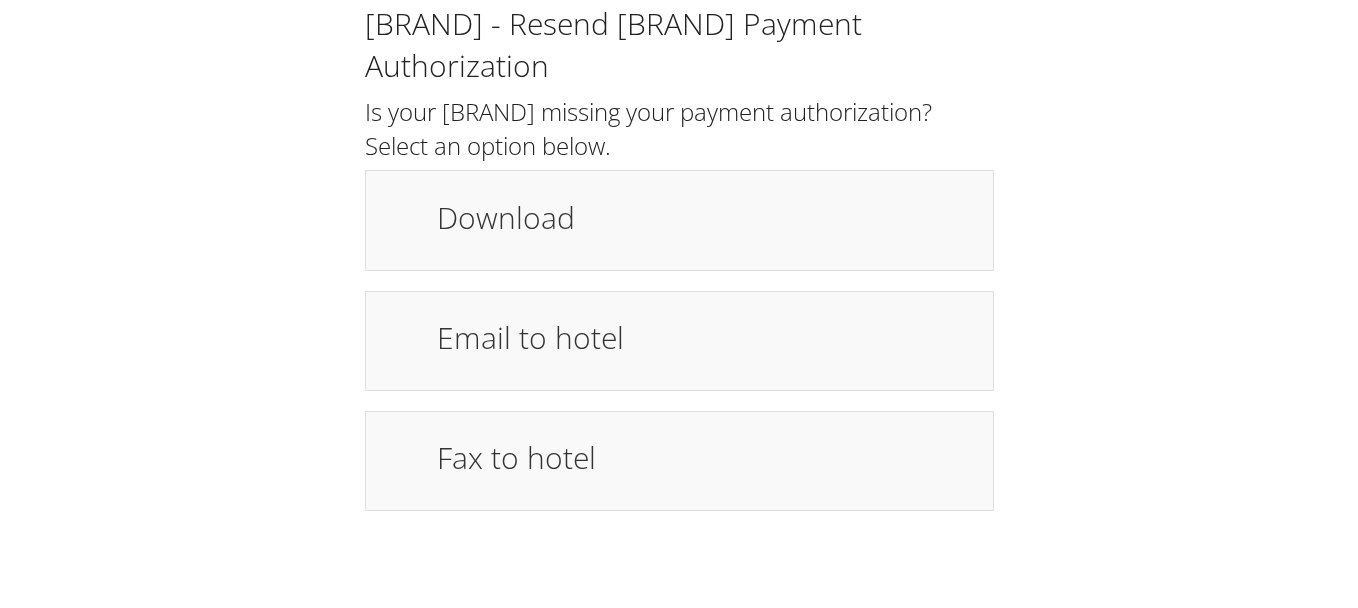 scroll, scrollTop: 0, scrollLeft: 0, axis: both 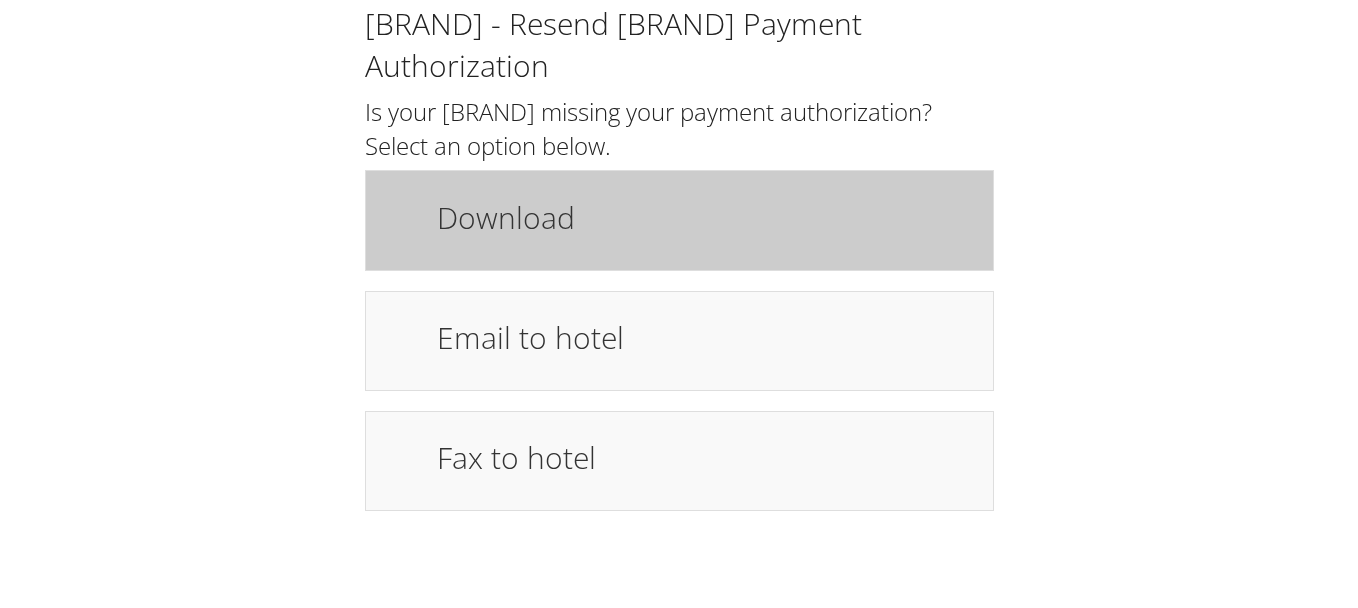 click on "Download" at bounding box center (705, 220) 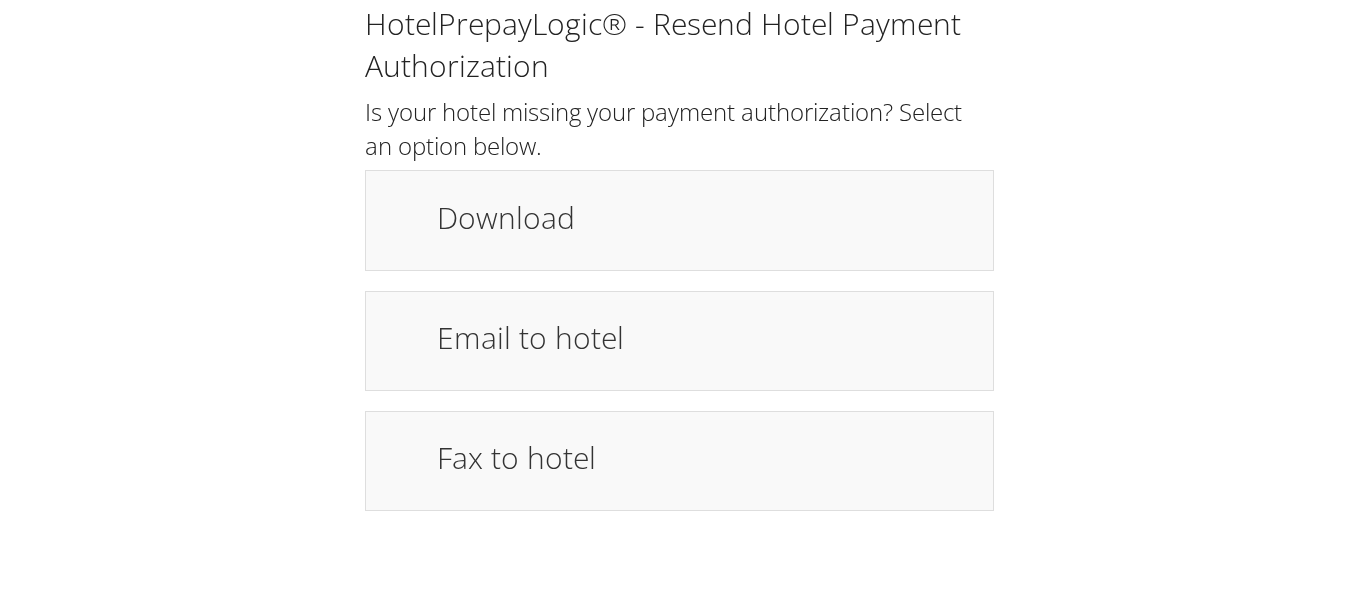 scroll, scrollTop: 0, scrollLeft: 0, axis: both 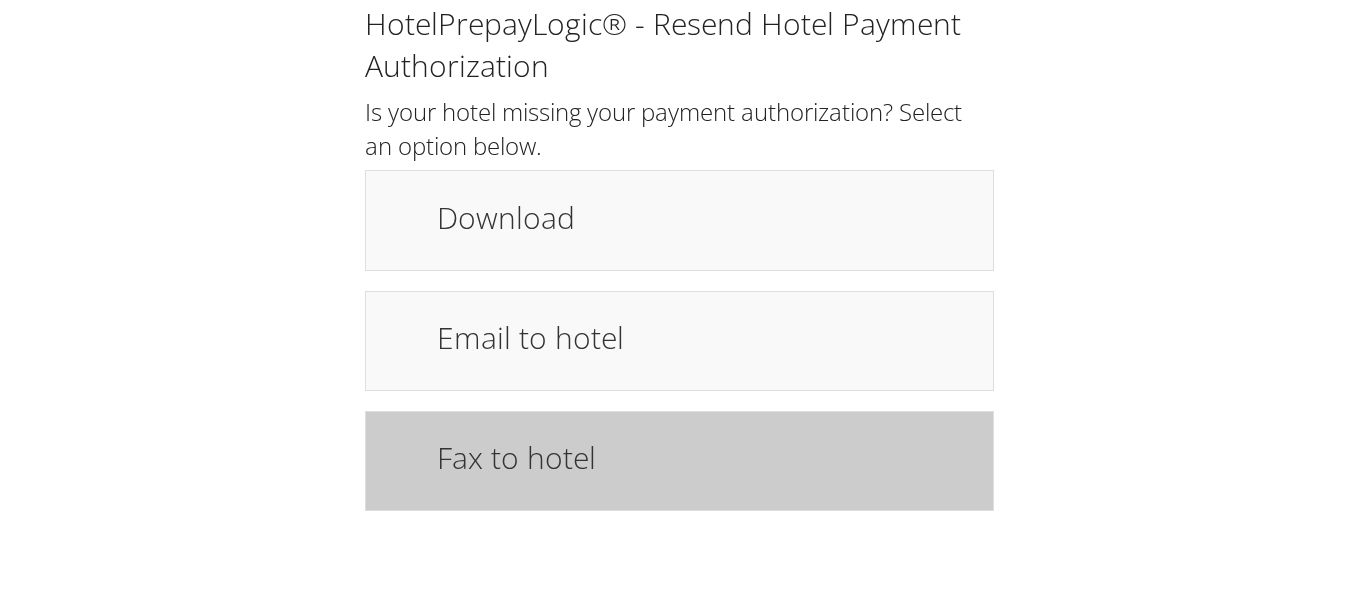 click on "Fax to hotel" at bounding box center (705, 461) 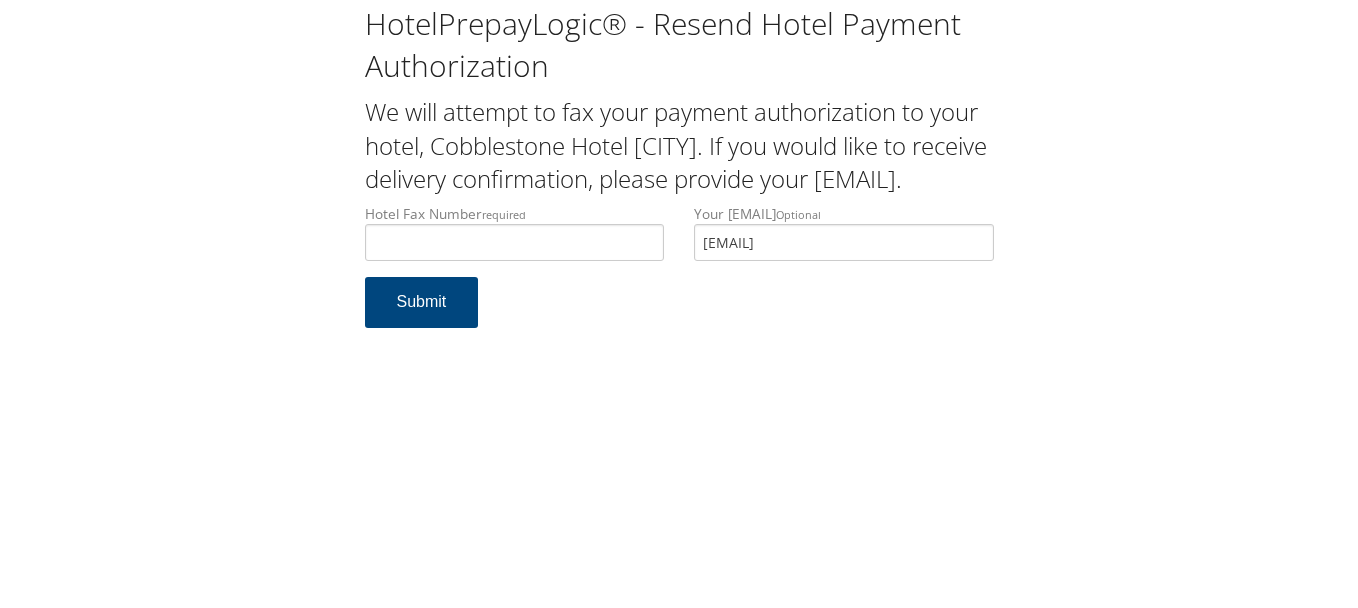 scroll, scrollTop: 0, scrollLeft: 0, axis: both 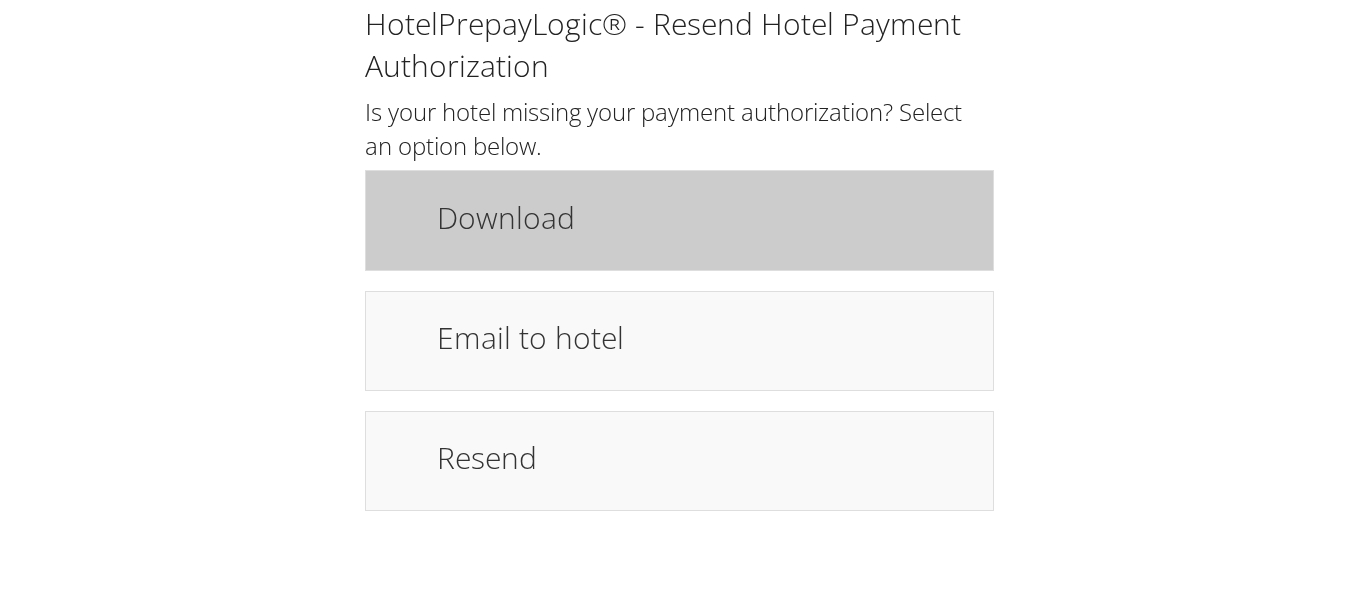 drag, startPoint x: 722, startPoint y: 224, endPoint x: 722, endPoint y: 176, distance: 48 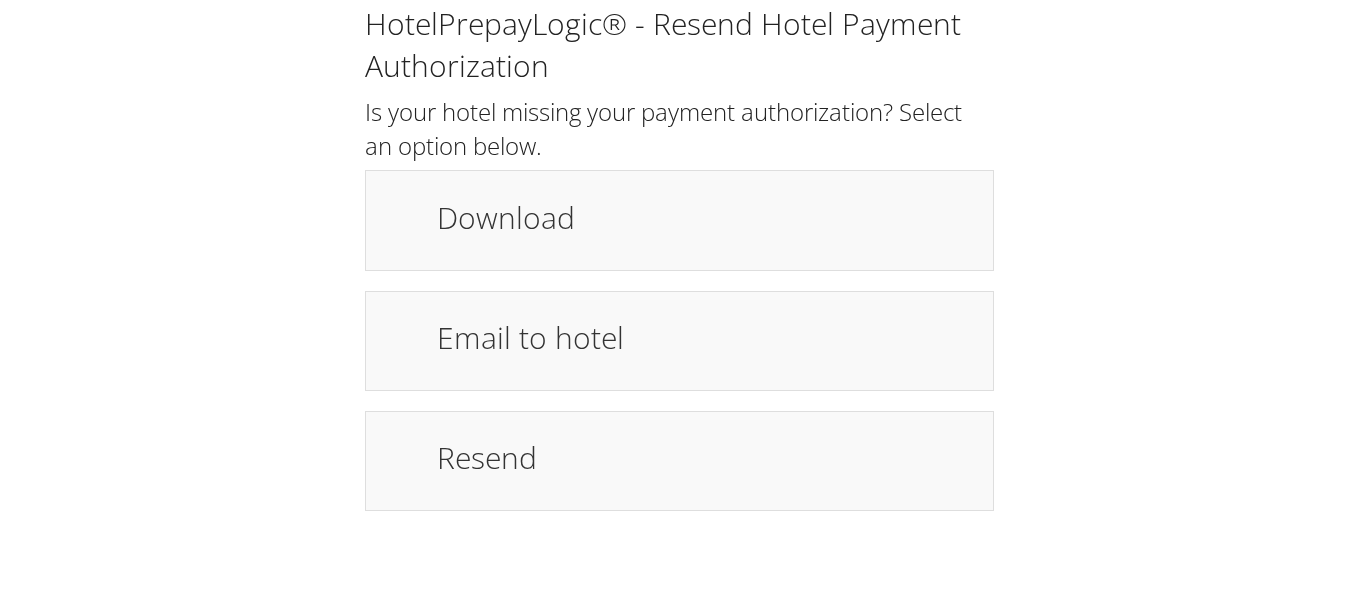 drag, startPoint x: 608, startPoint y: 309, endPoint x: 636, endPoint y: 46, distance: 264.4863 